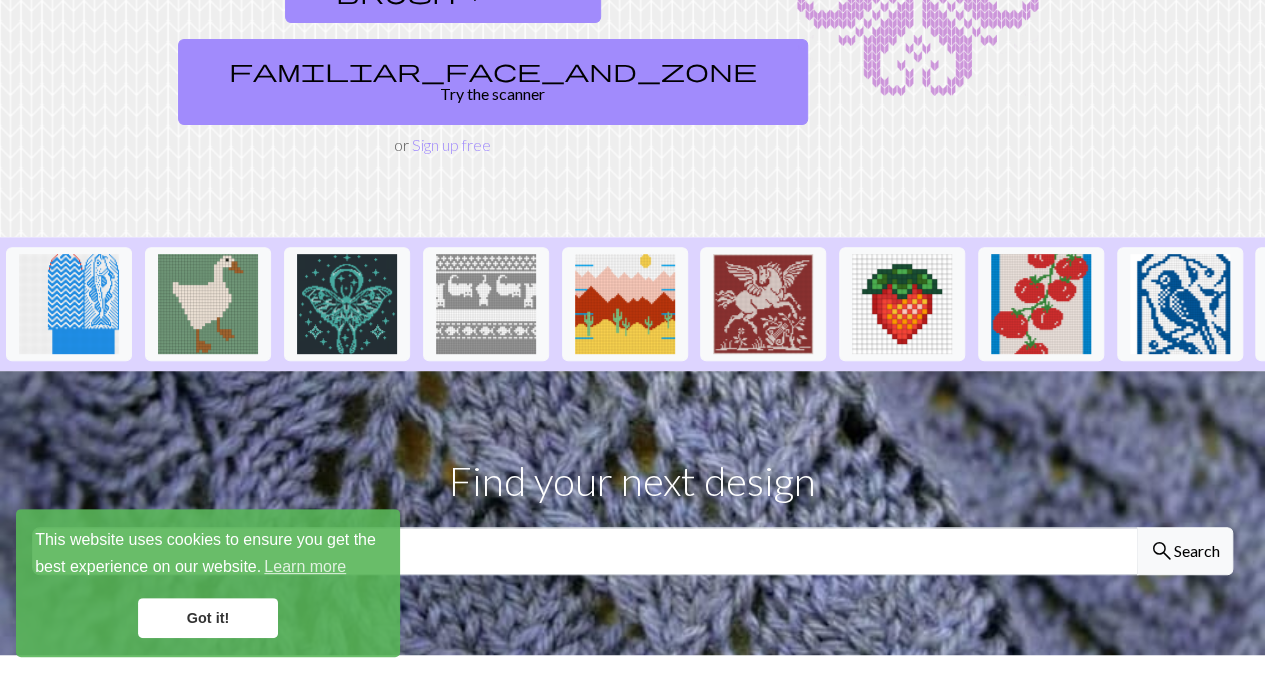 scroll, scrollTop: 293, scrollLeft: 0, axis: vertical 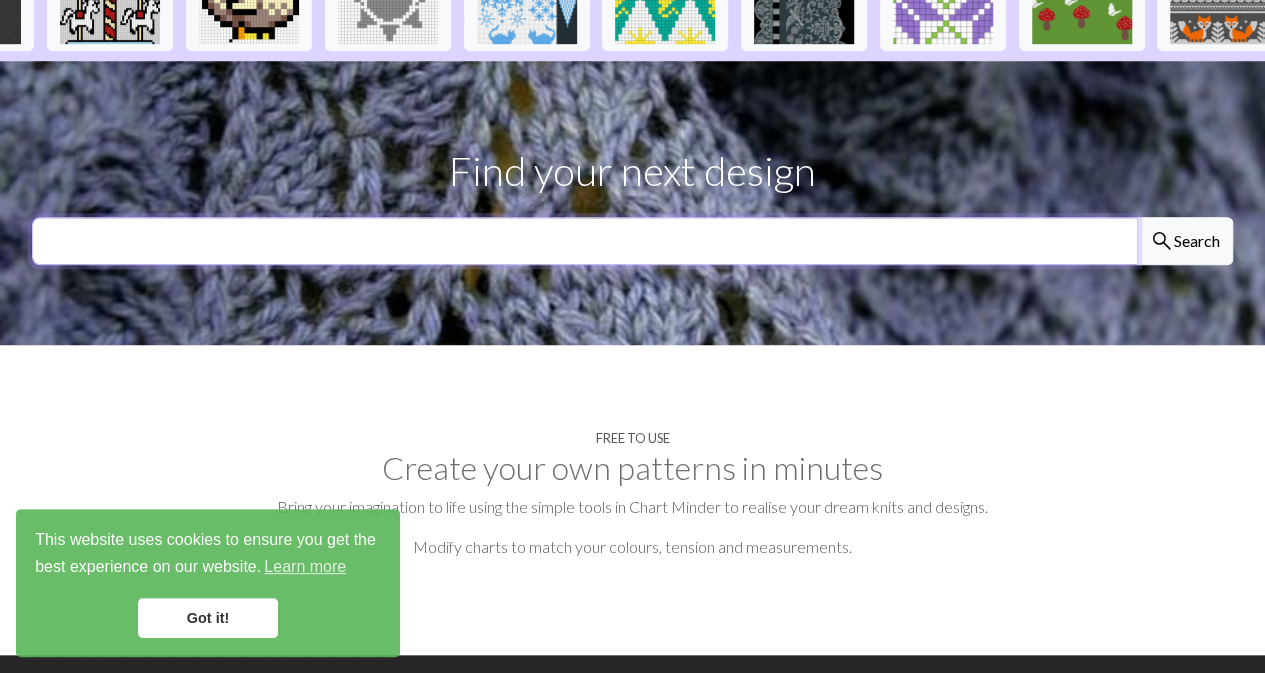 click at bounding box center [585, 241] 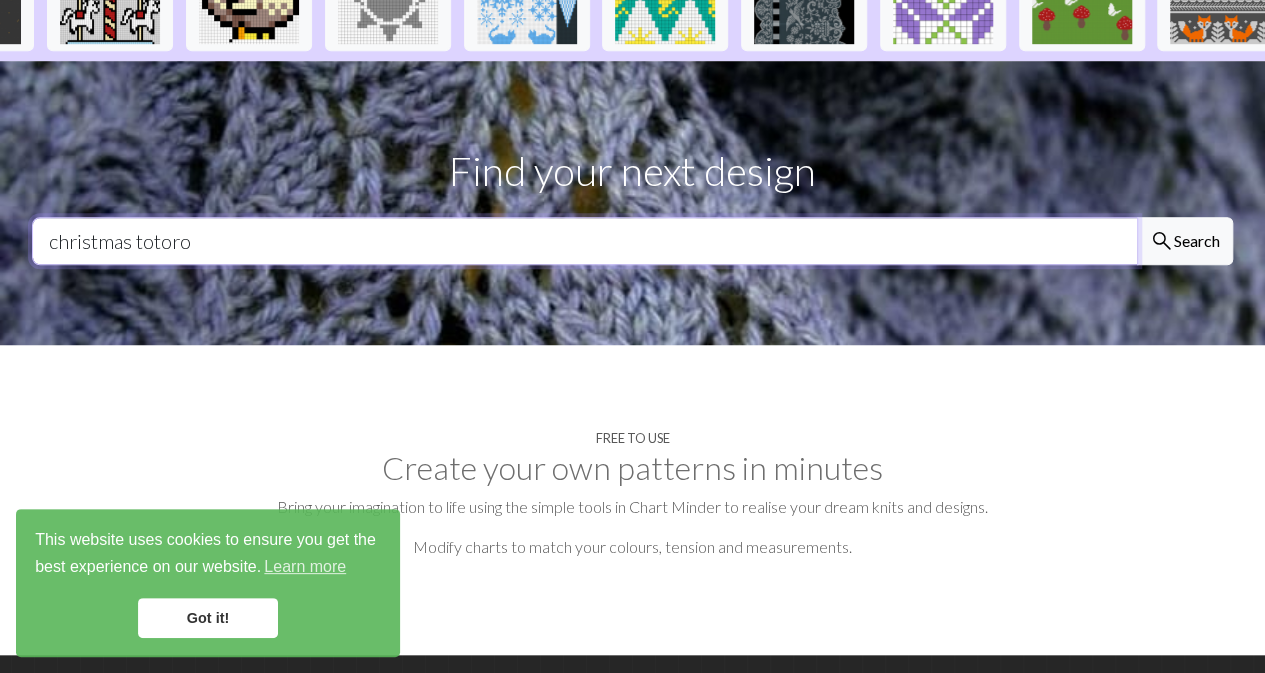 type on "christmas totoro" 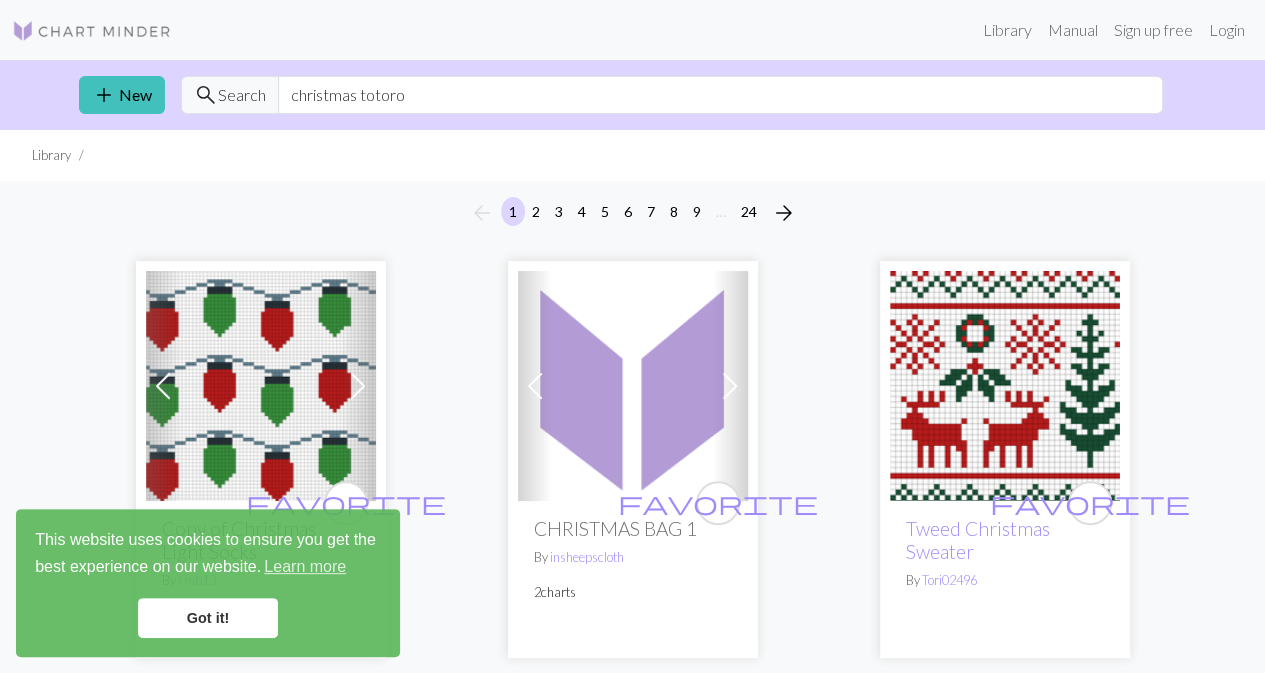scroll, scrollTop: 492, scrollLeft: 0, axis: vertical 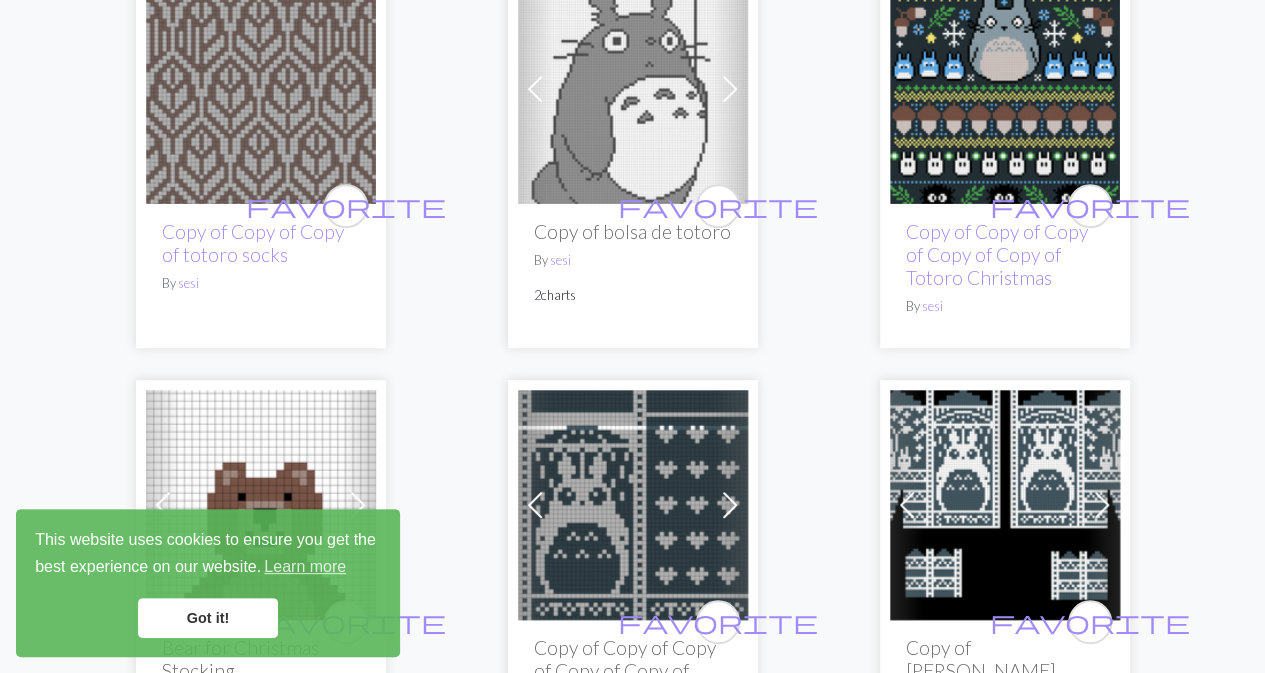 click at bounding box center [1005, 89] 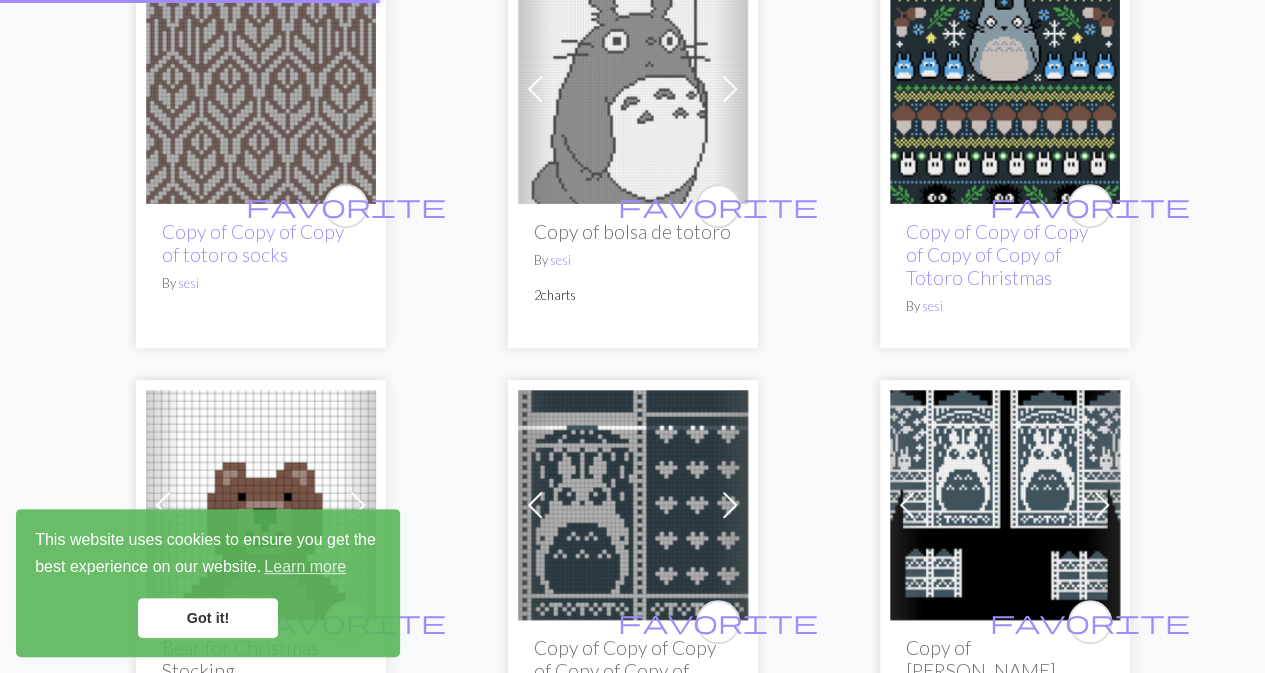 scroll, scrollTop: 0, scrollLeft: 0, axis: both 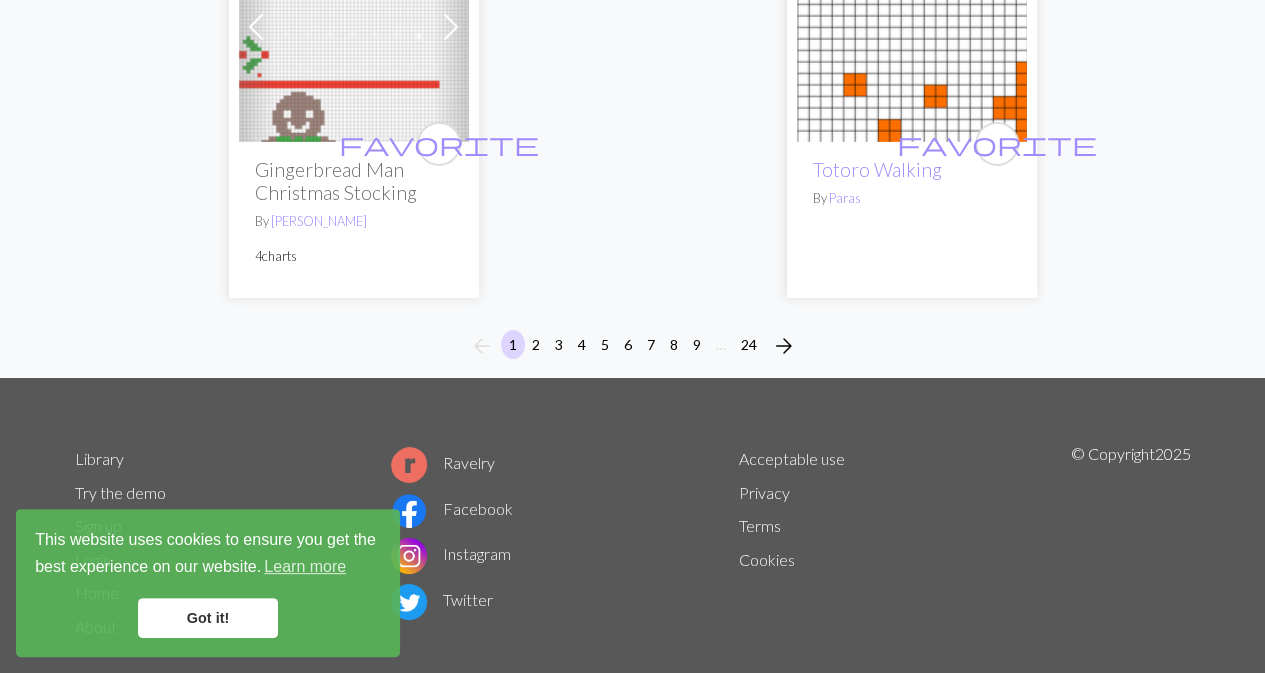 click on "2" at bounding box center (536, 346) 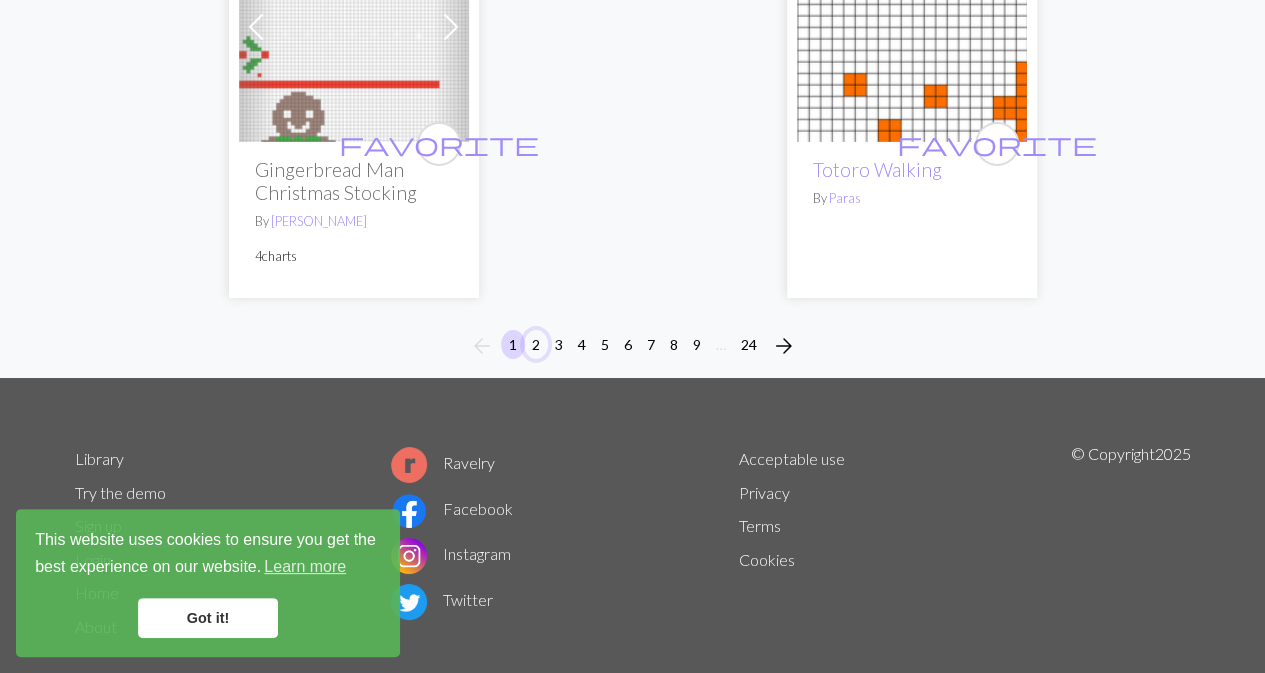 click on "2" at bounding box center (536, 344) 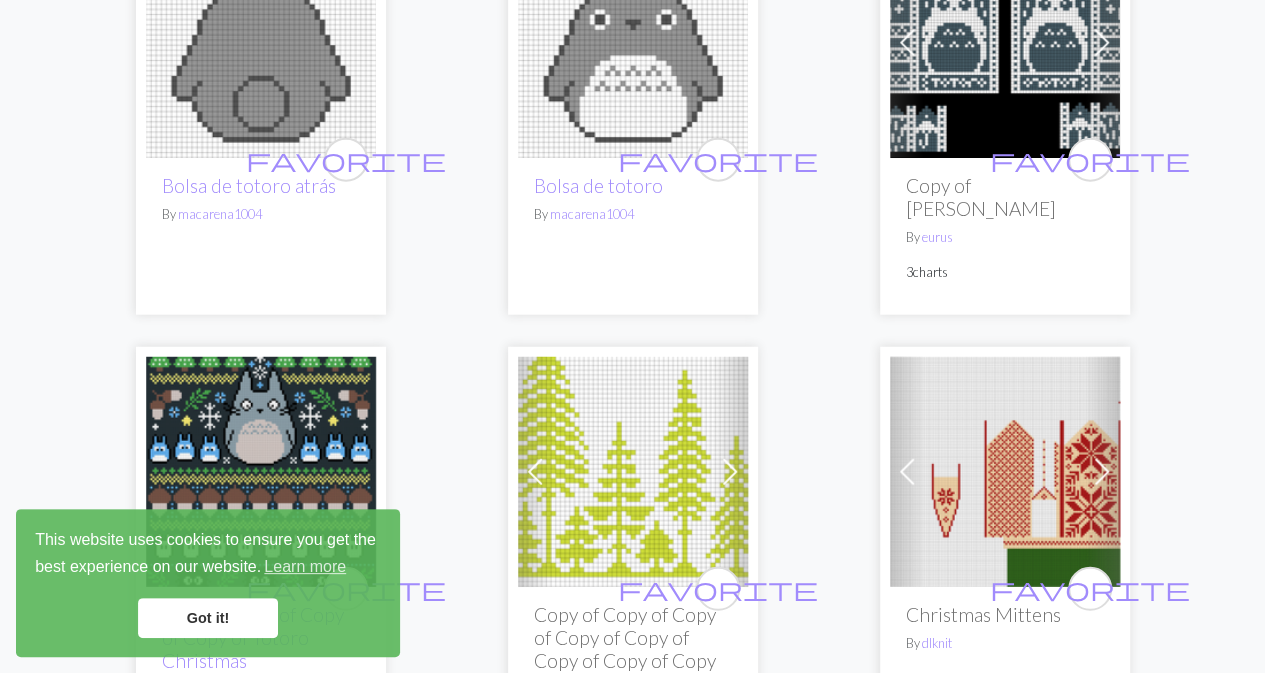 scroll, scrollTop: 2747, scrollLeft: 0, axis: vertical 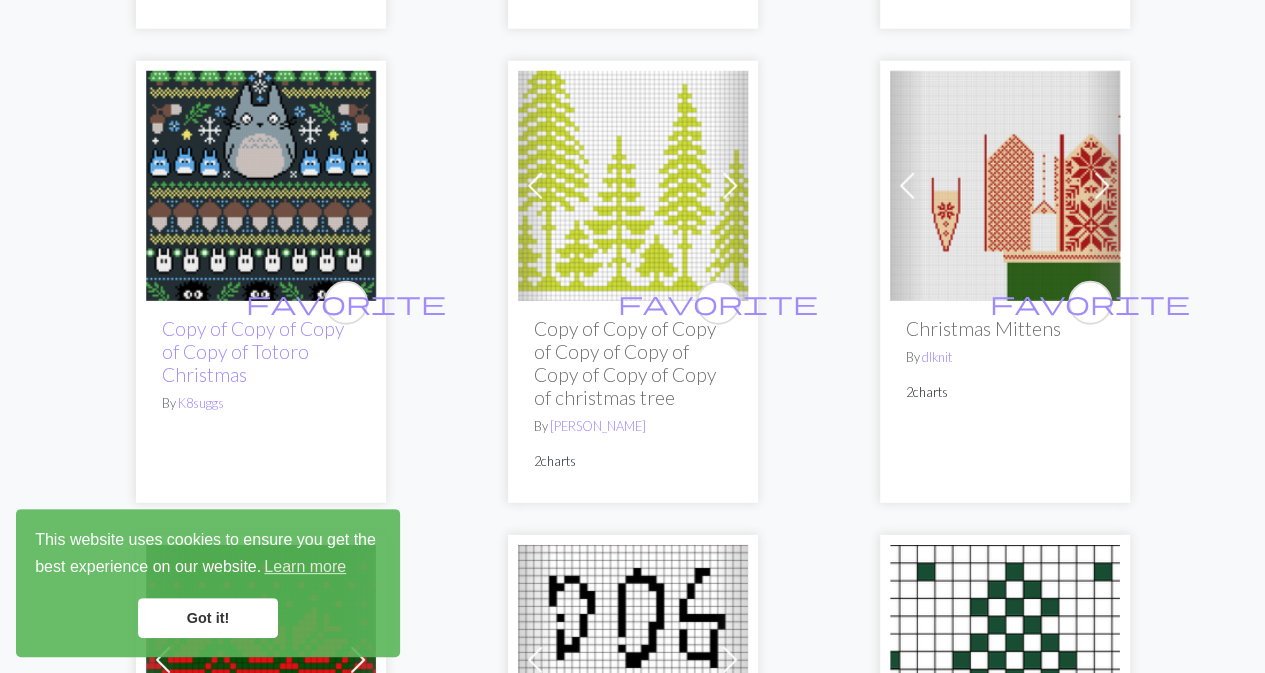 click at bounding box center (261, 186) 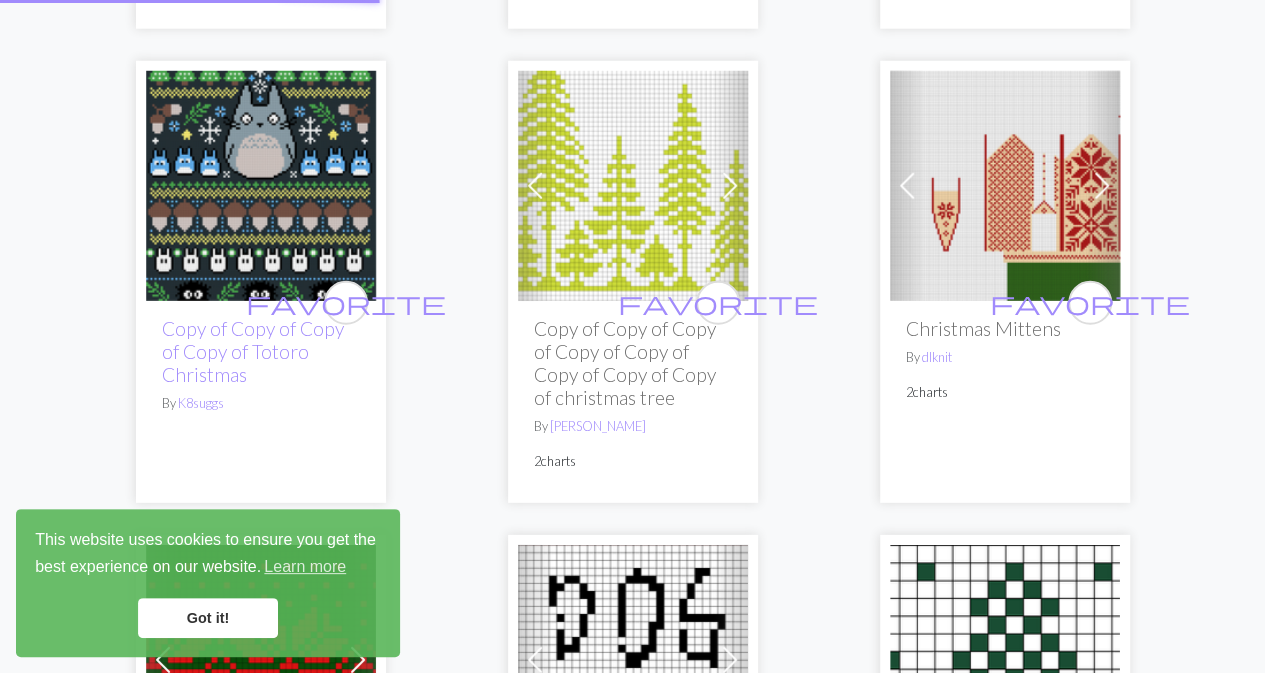 scroll, scrollTop: 0, scrollLeft: 0, axis: both 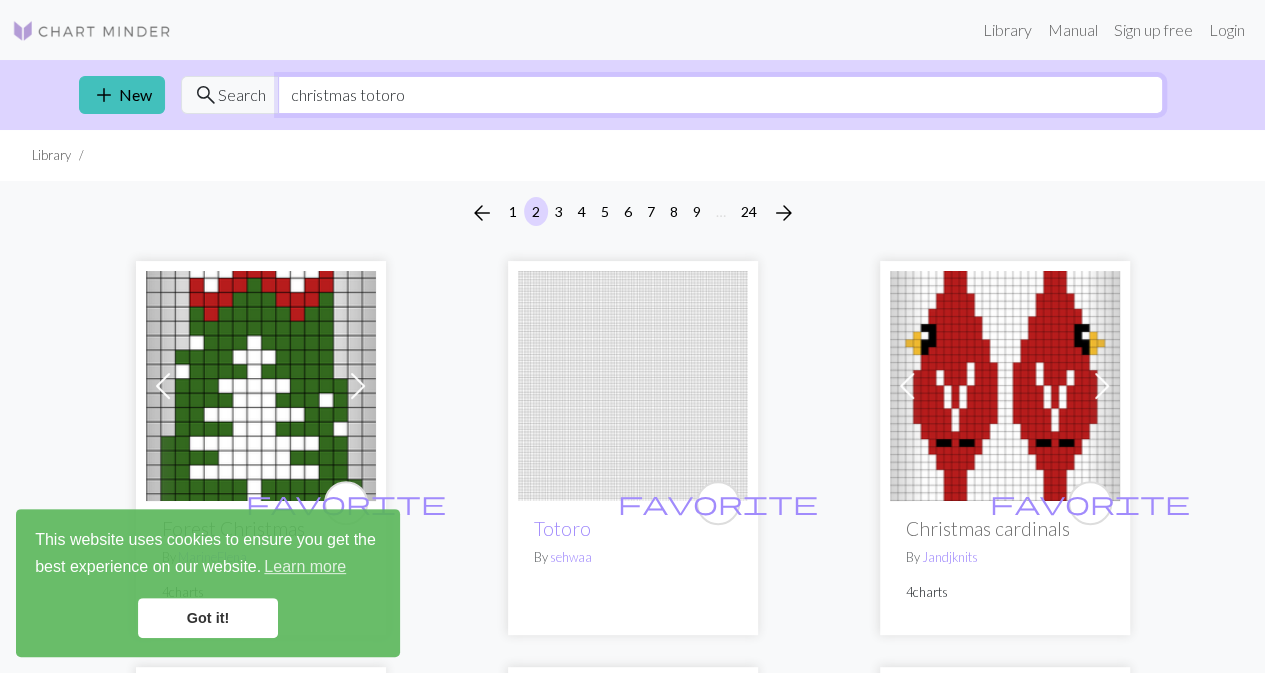 click on "christmas totoro" at bounding box center [720, 95] 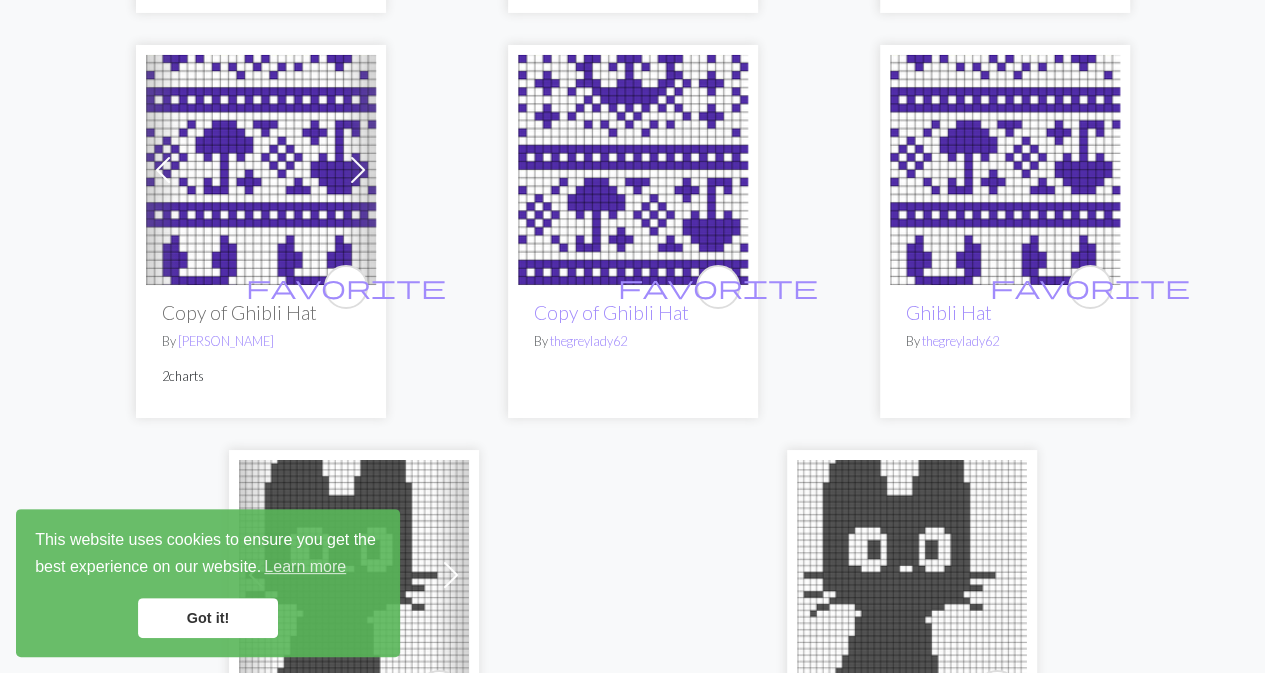 scroll, scrollTop: 7855, scrollLeft: 0, axis: vertical 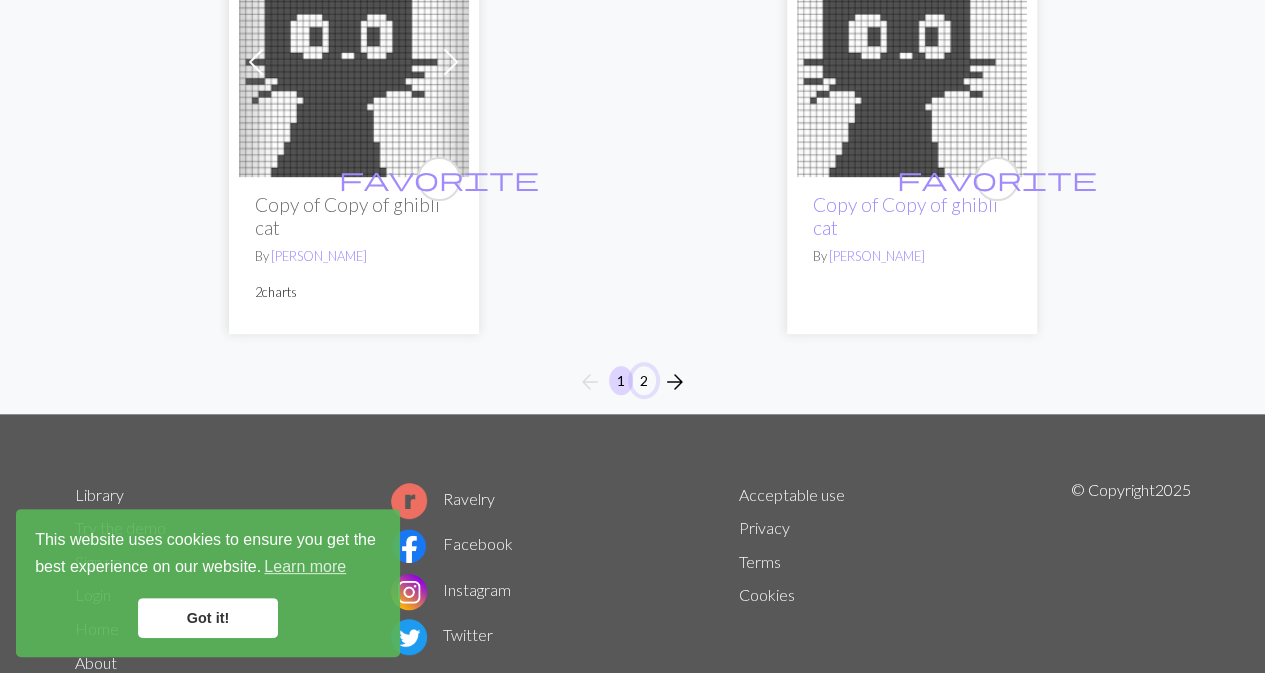 click on "2" at bounding box center [644, 380] 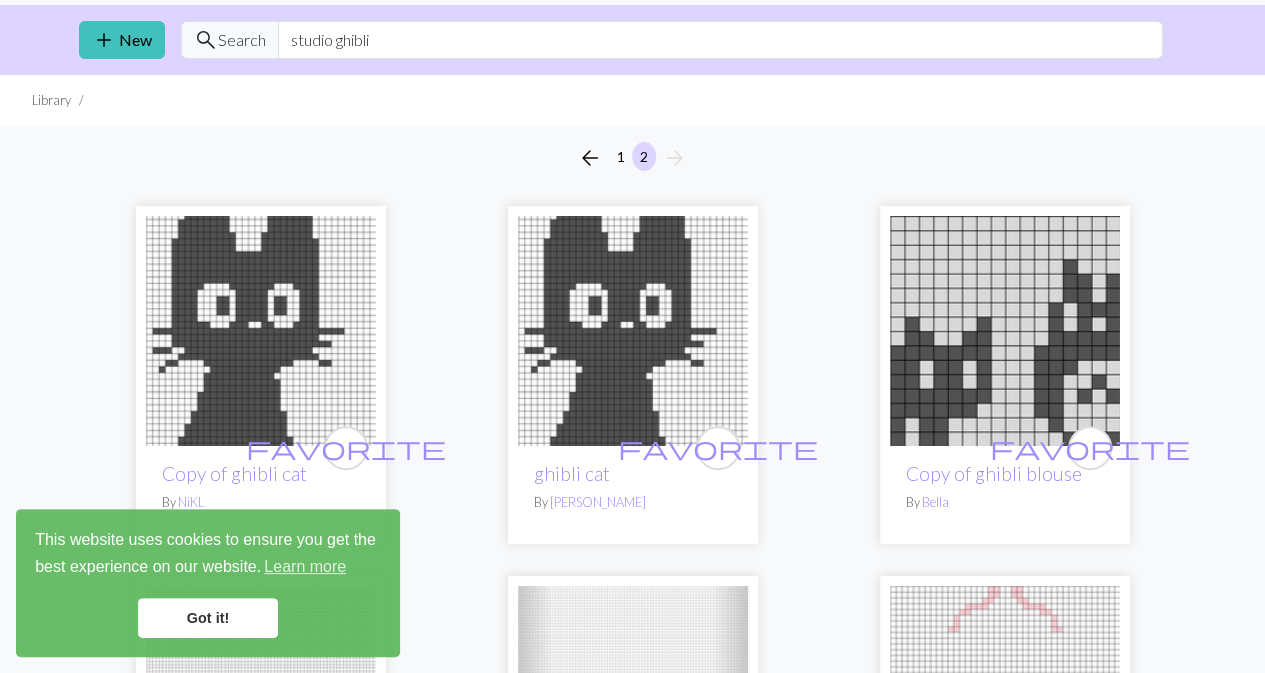 scroll, scrollTop: 0, scrollLeft: 0, axis: both 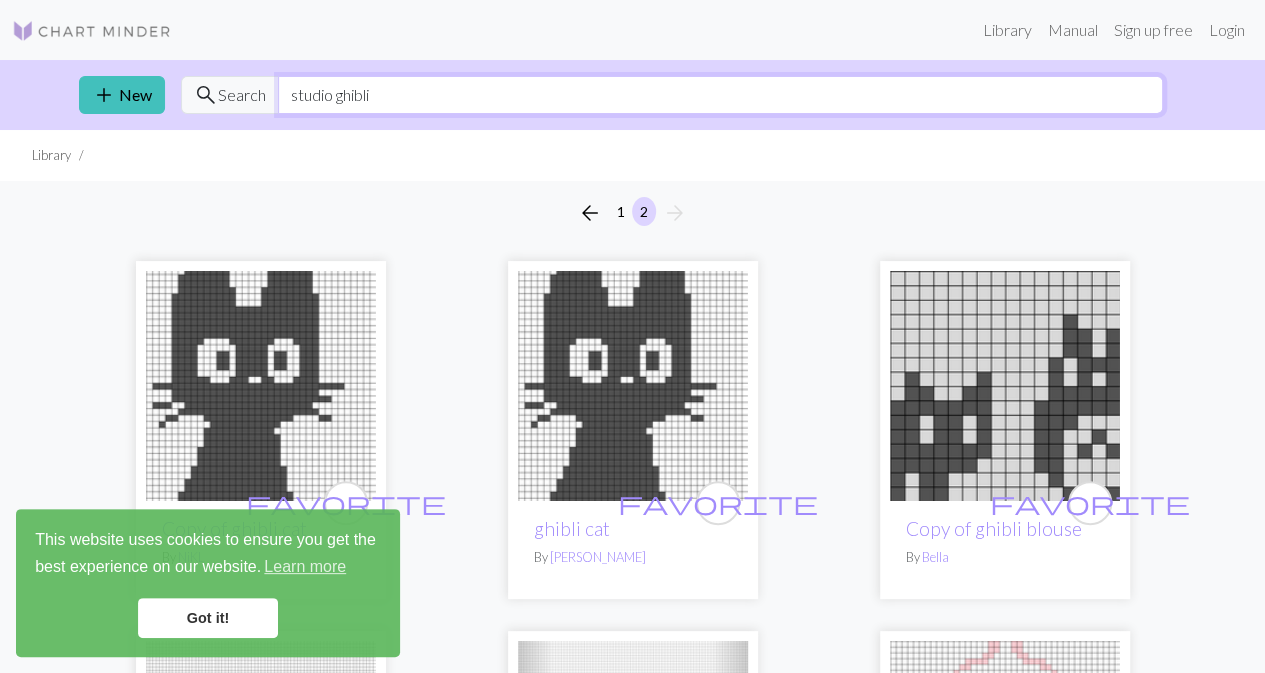 click on "studio ghibli" at bounding box center [720, 95] 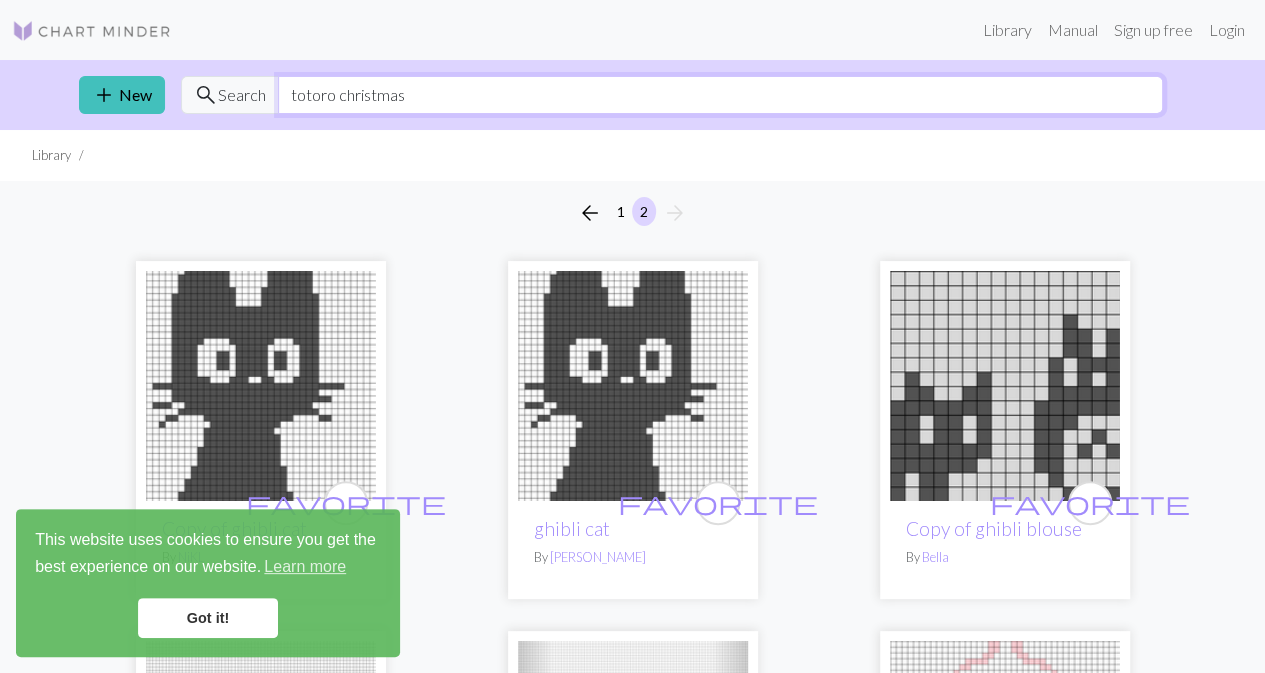 type on "totoro christmas" 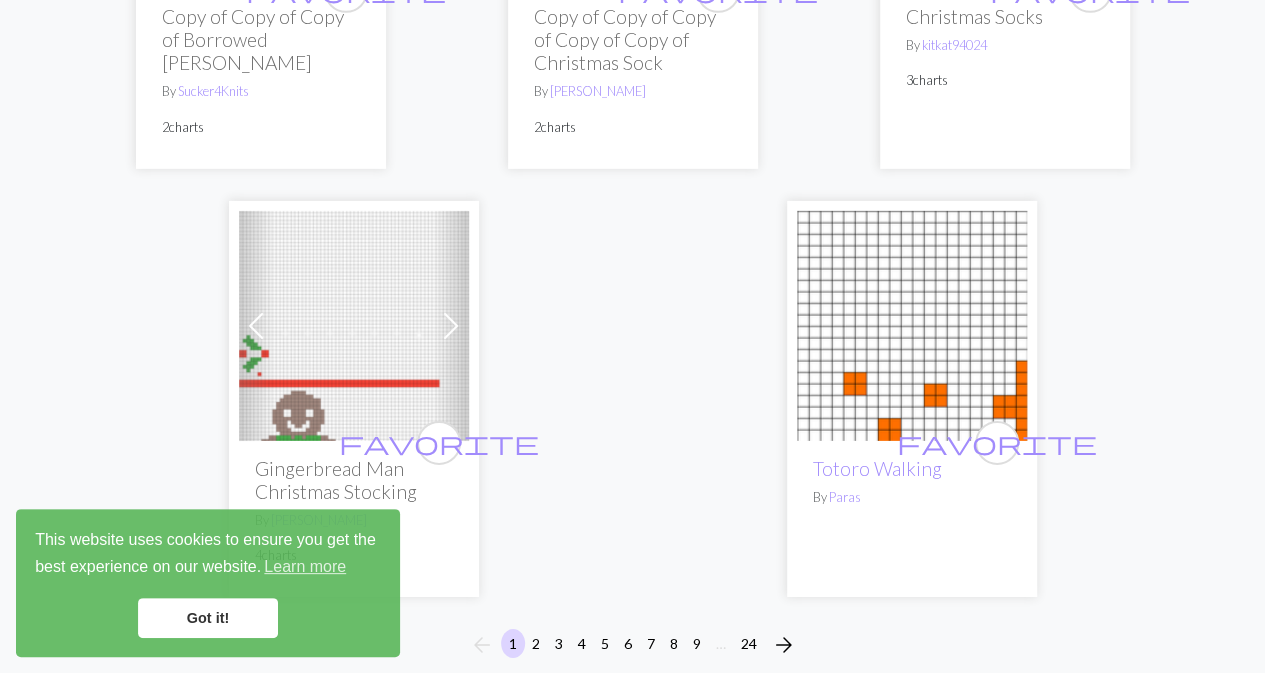 scroll, scrollTop: 7258, scrollLeft: 0, axis: vertical 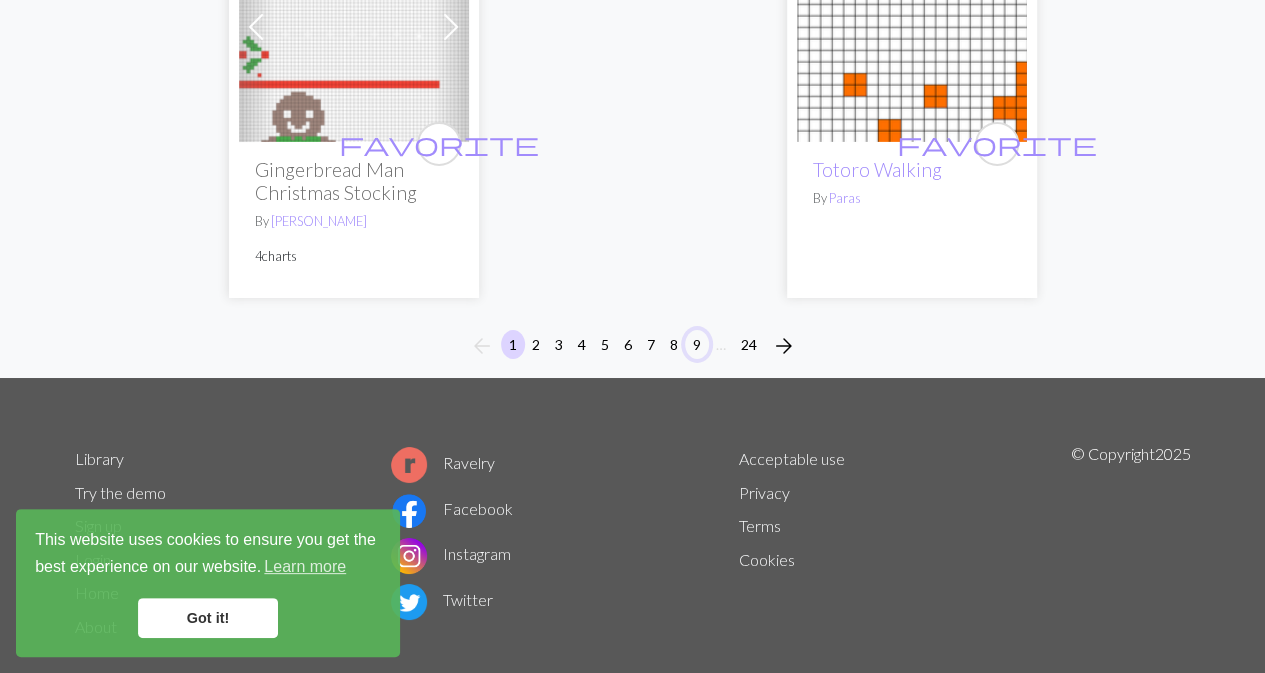 click on "9" at bounding box center [697, 344] 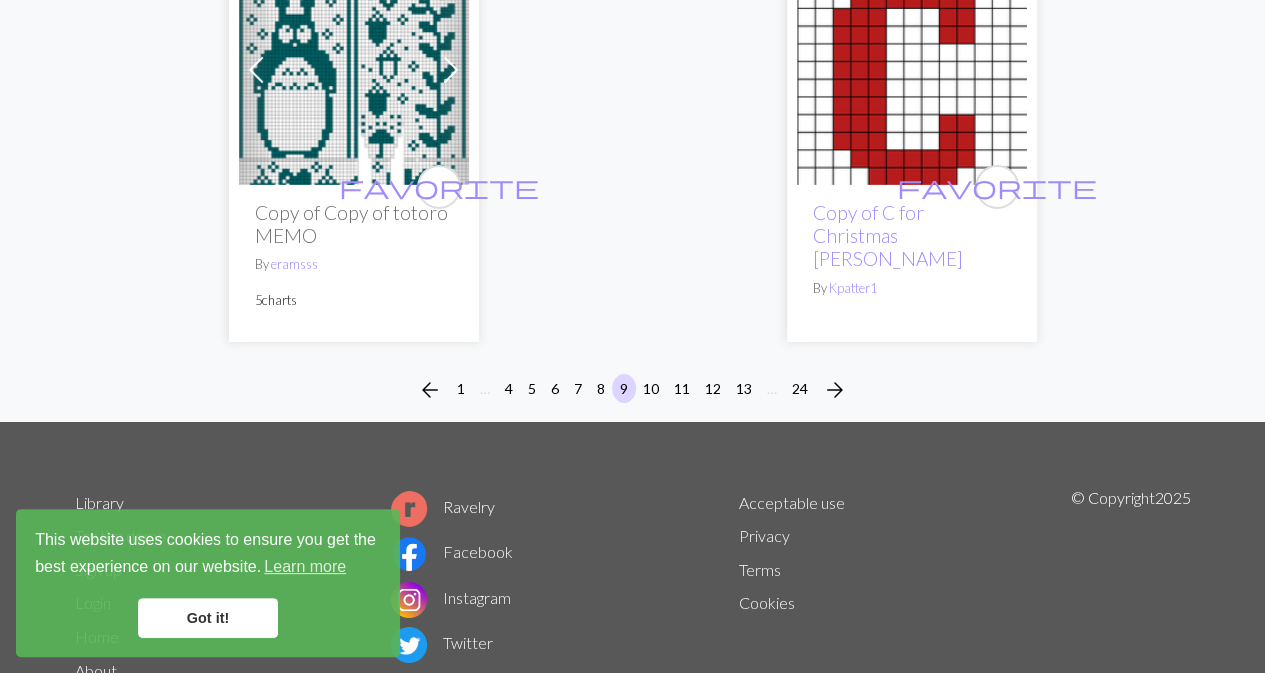 scroll, scrollTop: 6990, scrollLeft: 0, axis: vertical 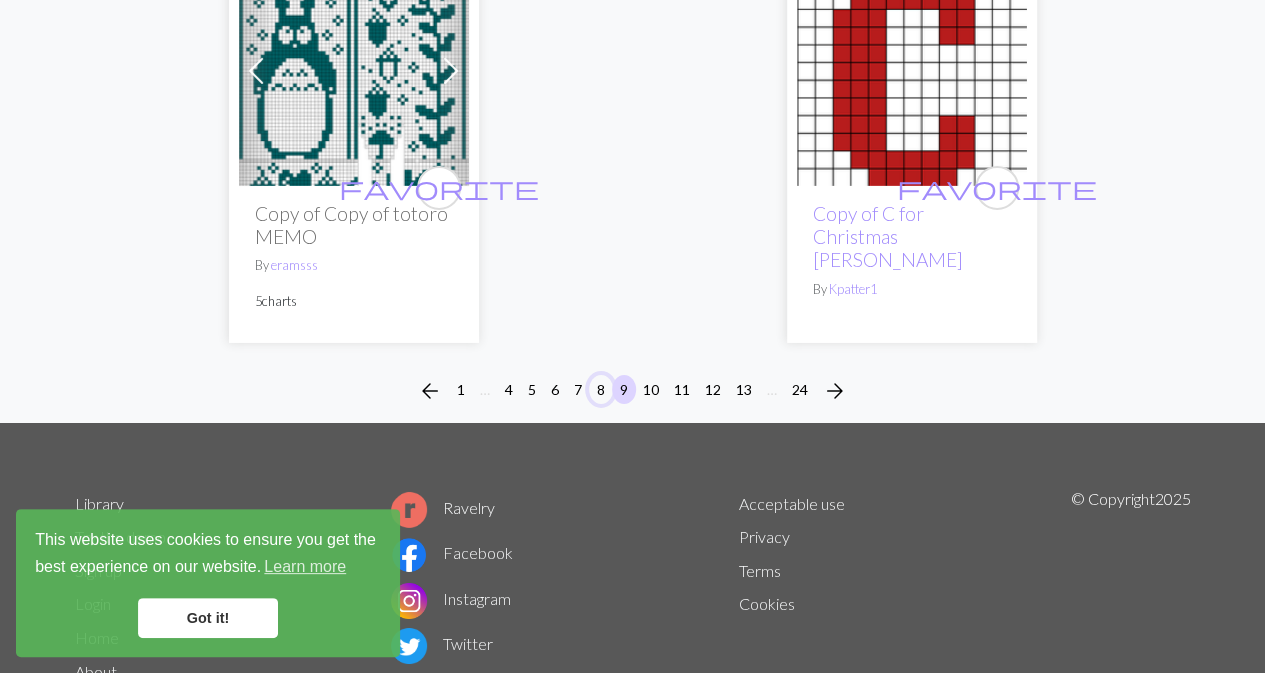 click on "8" at bounding box center (601, 389) 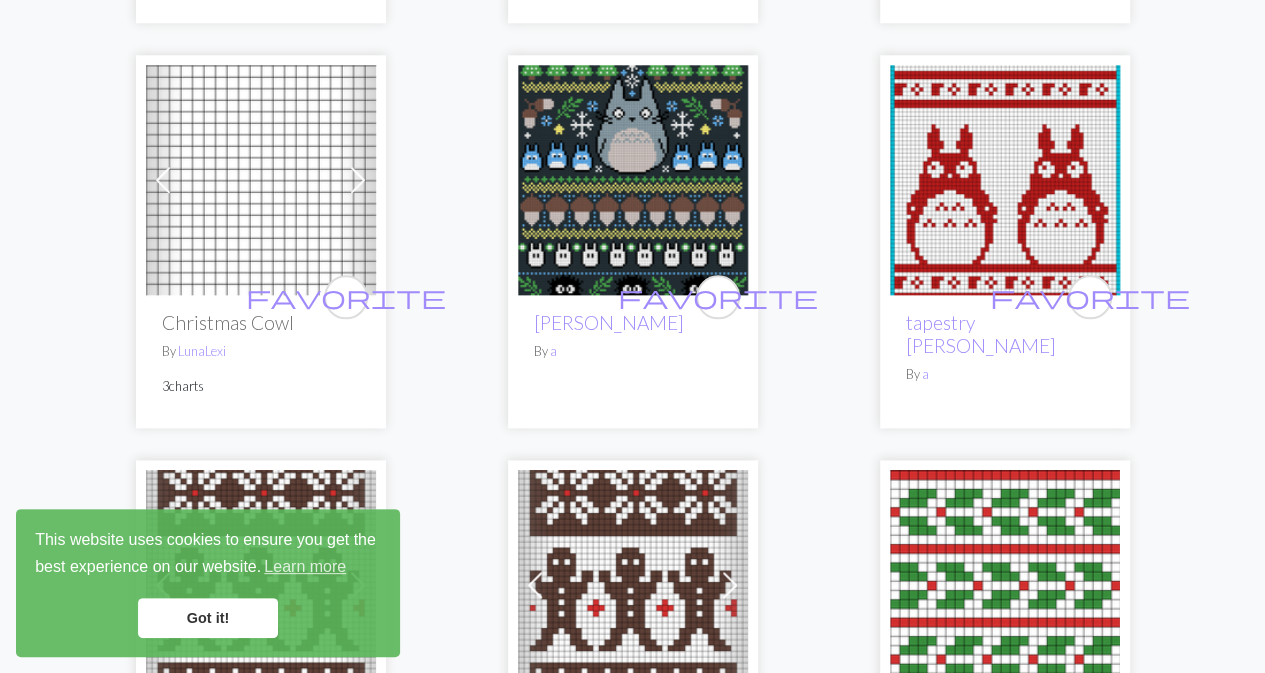 scroll, scrollTop: 1041, scrollLeft: 0, axis: vertical 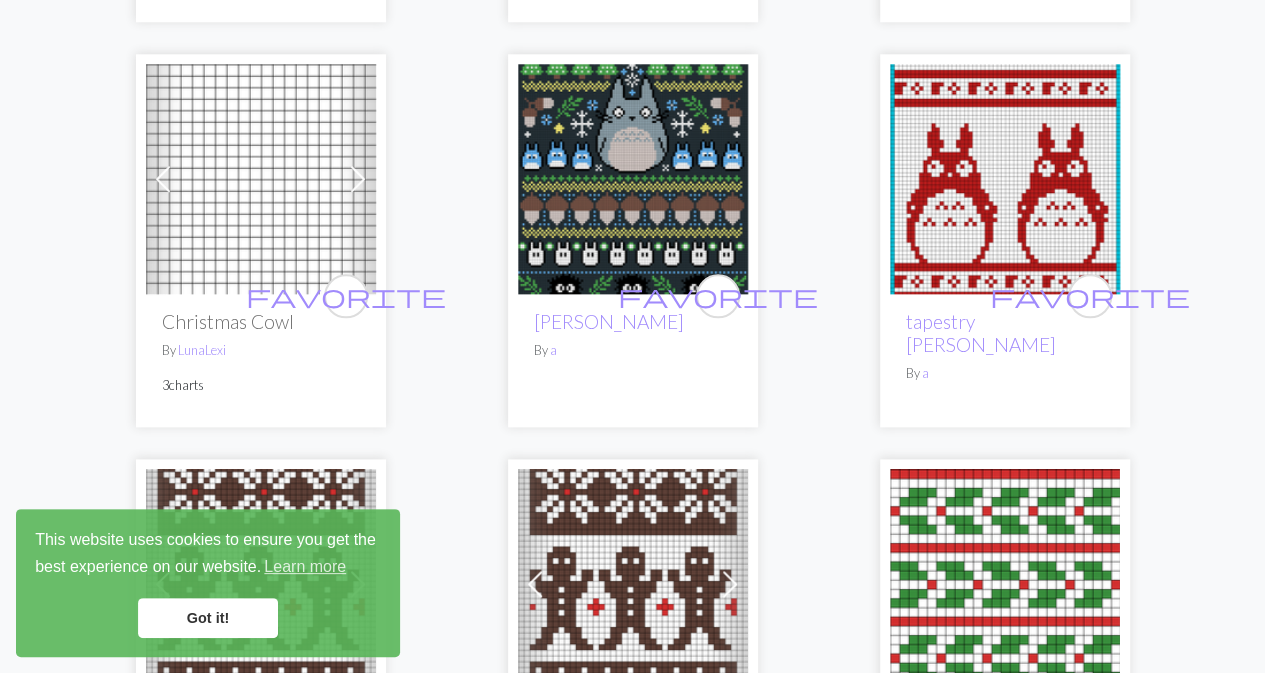 click at bounding box center [633, 179] 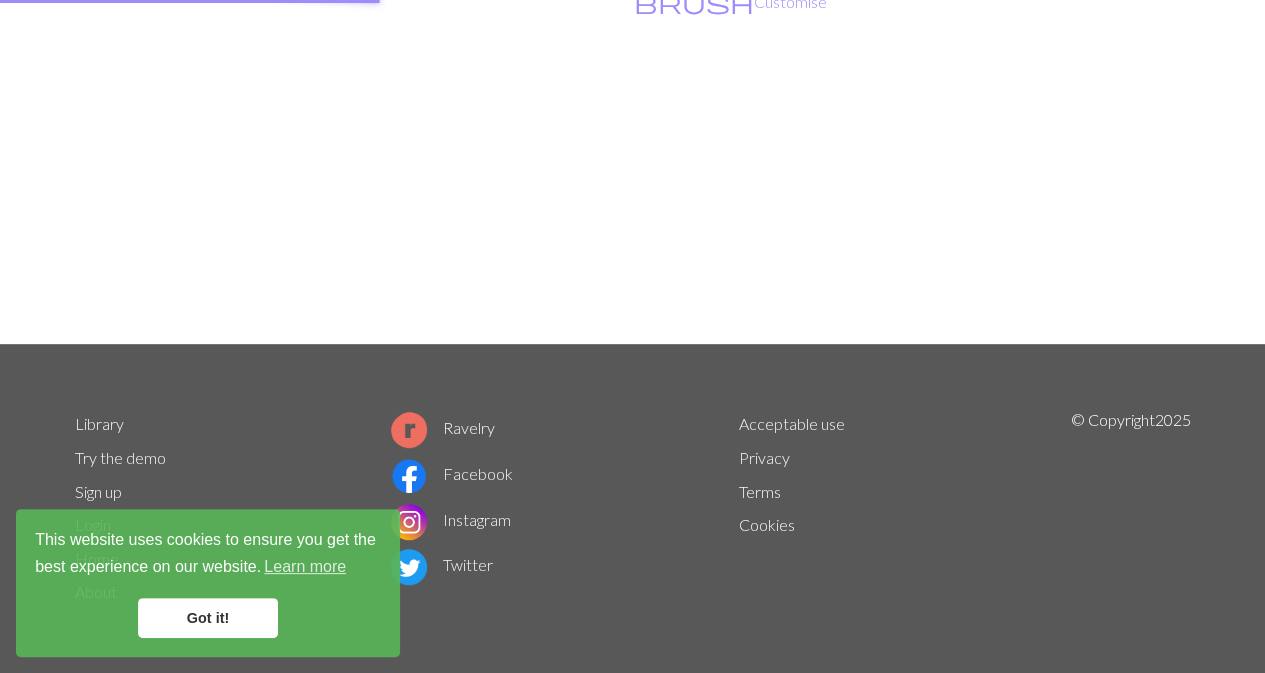 scroll, scrollTop: 0, scrollLeft: 0, axis: both 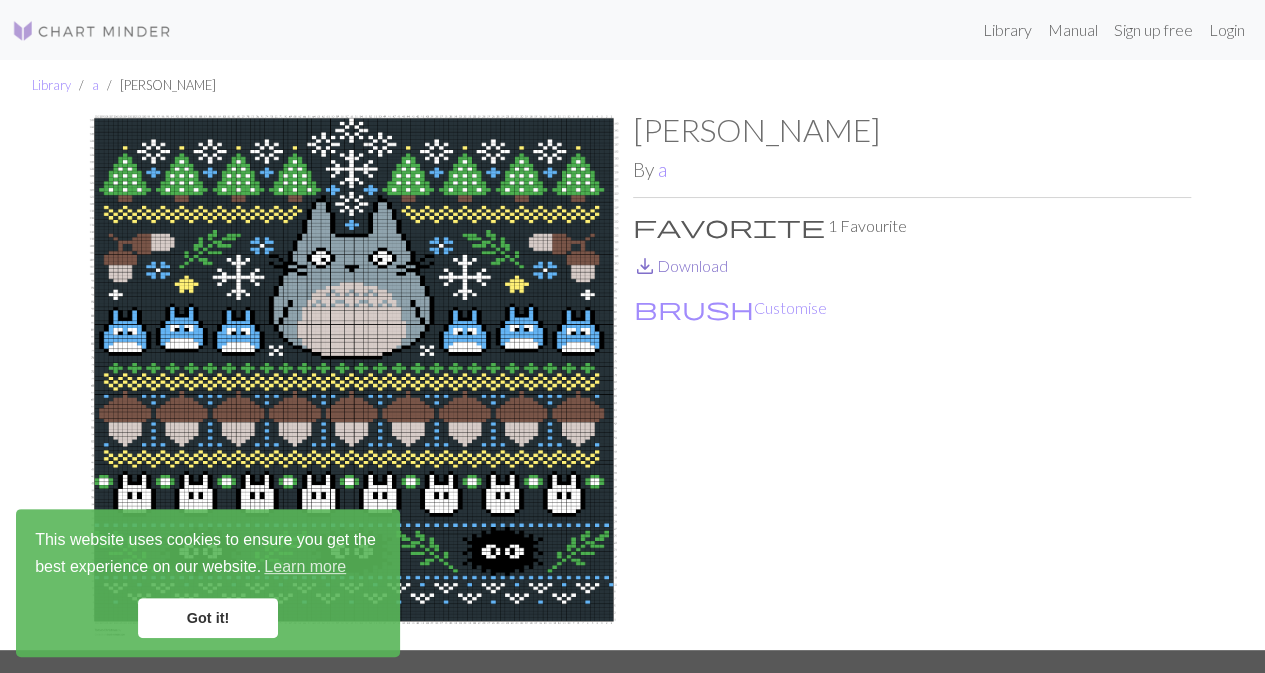 click on "save_alt  Download" at bounding box center [680, 265] 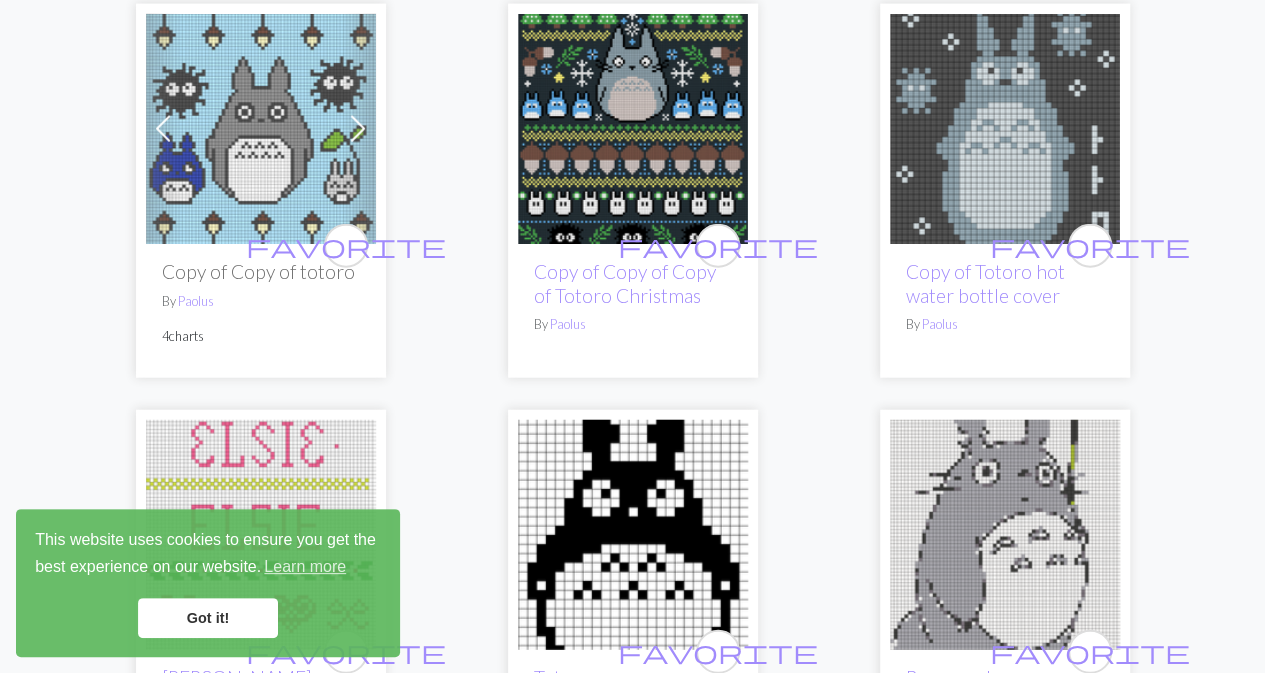 scroll, scrollTop: 6043, scrollLeft: 0, axis: vertical 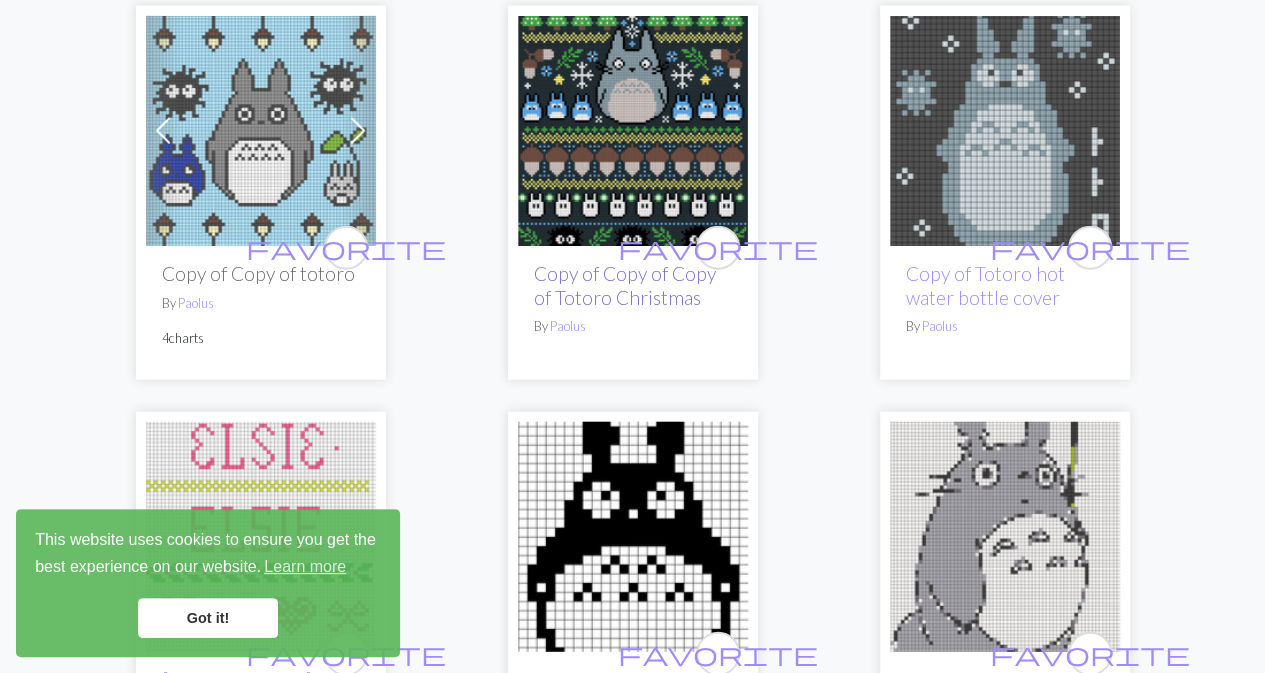 click on "Copy of Copy of Copy of Totoro Christmas" at bounding box center [625, 285] 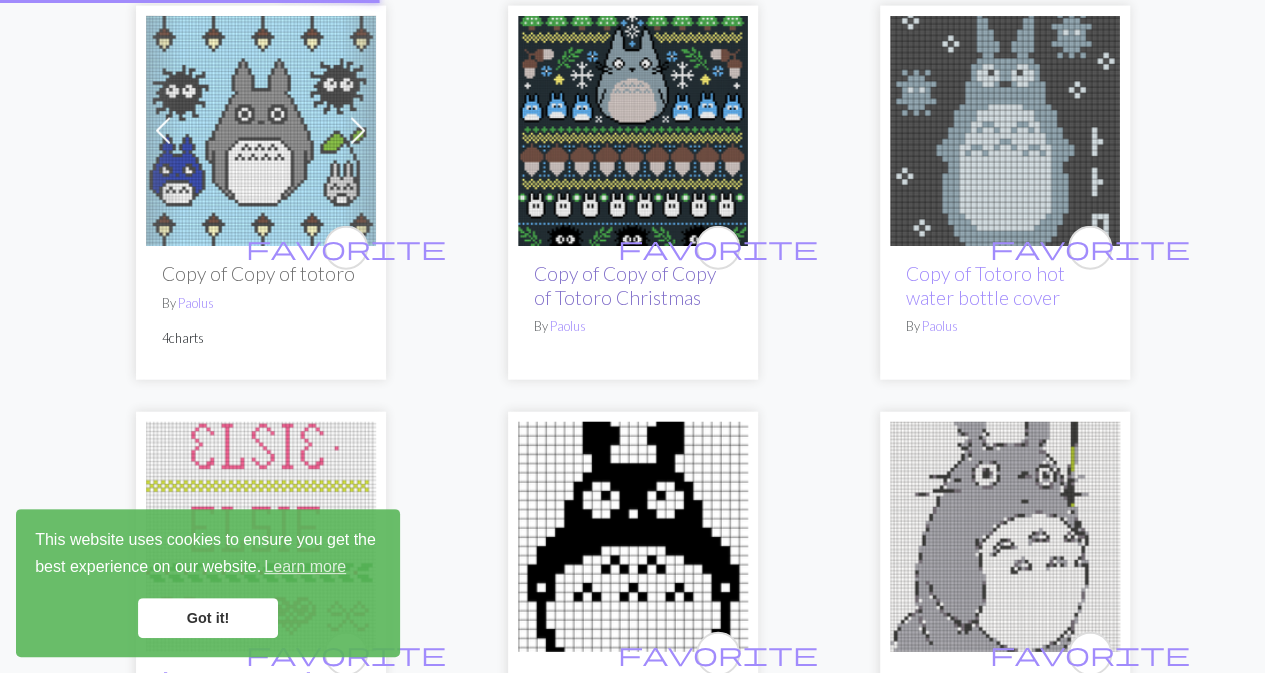 scroll, scrollTop: 0, scrollLeft: 0, axis: both 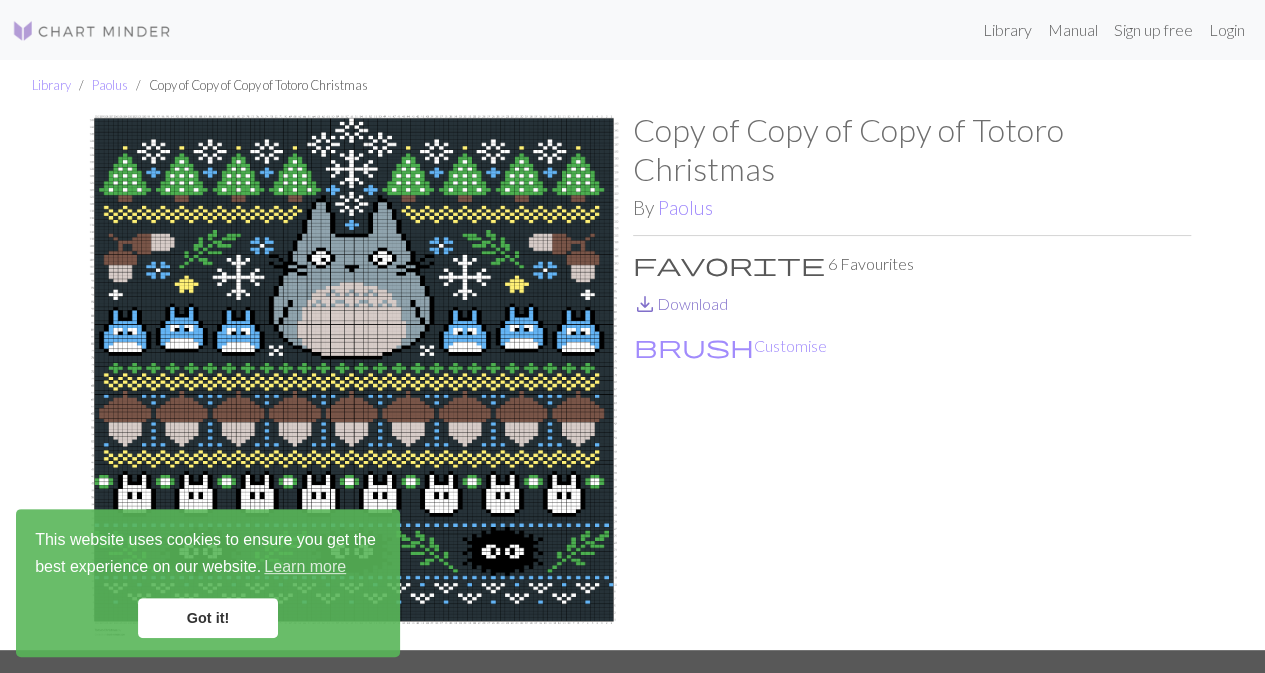 click on "save_alt  Download" at bounding box center (680, 303) 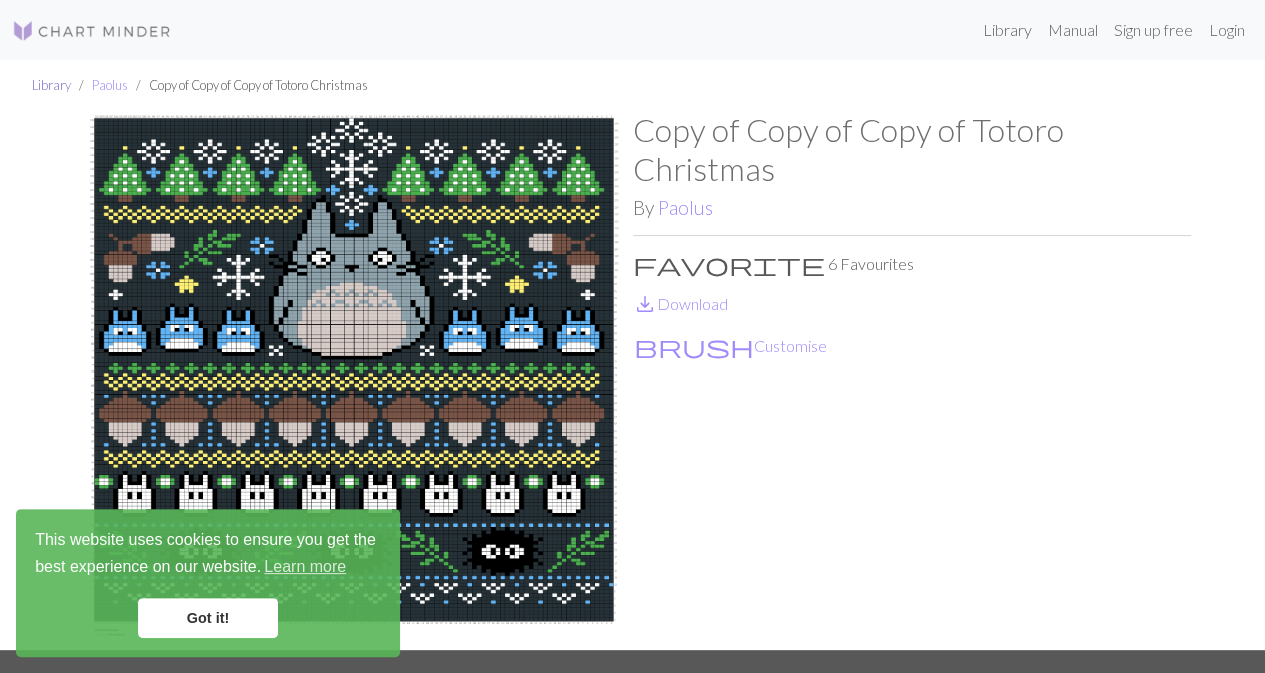 click on "Library" at bounding box center (51, 85) 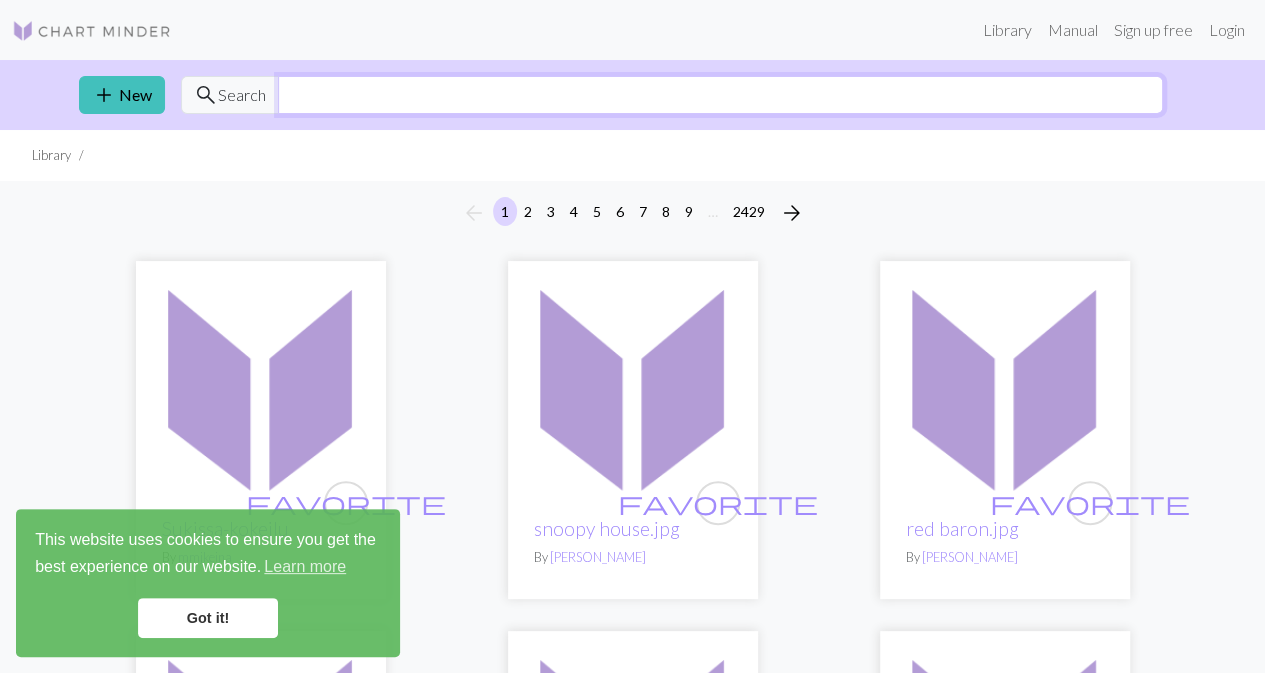 click at bounding box center (720, 95) 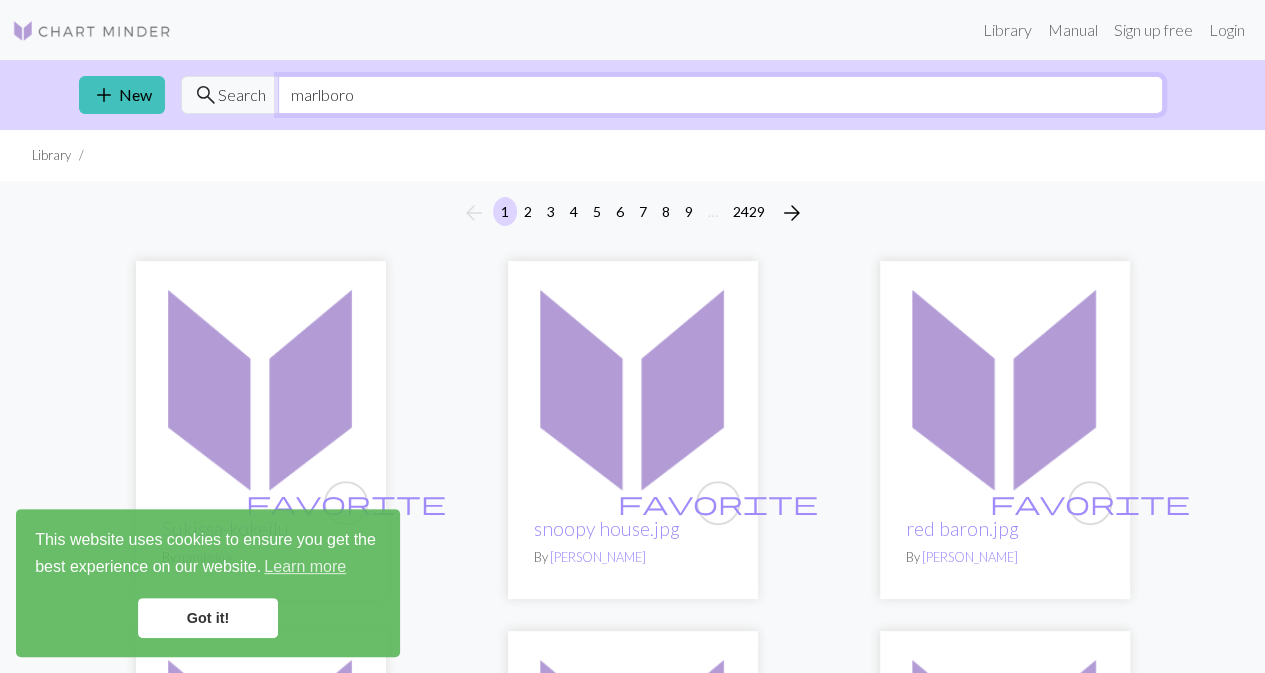 type on "marlboro" 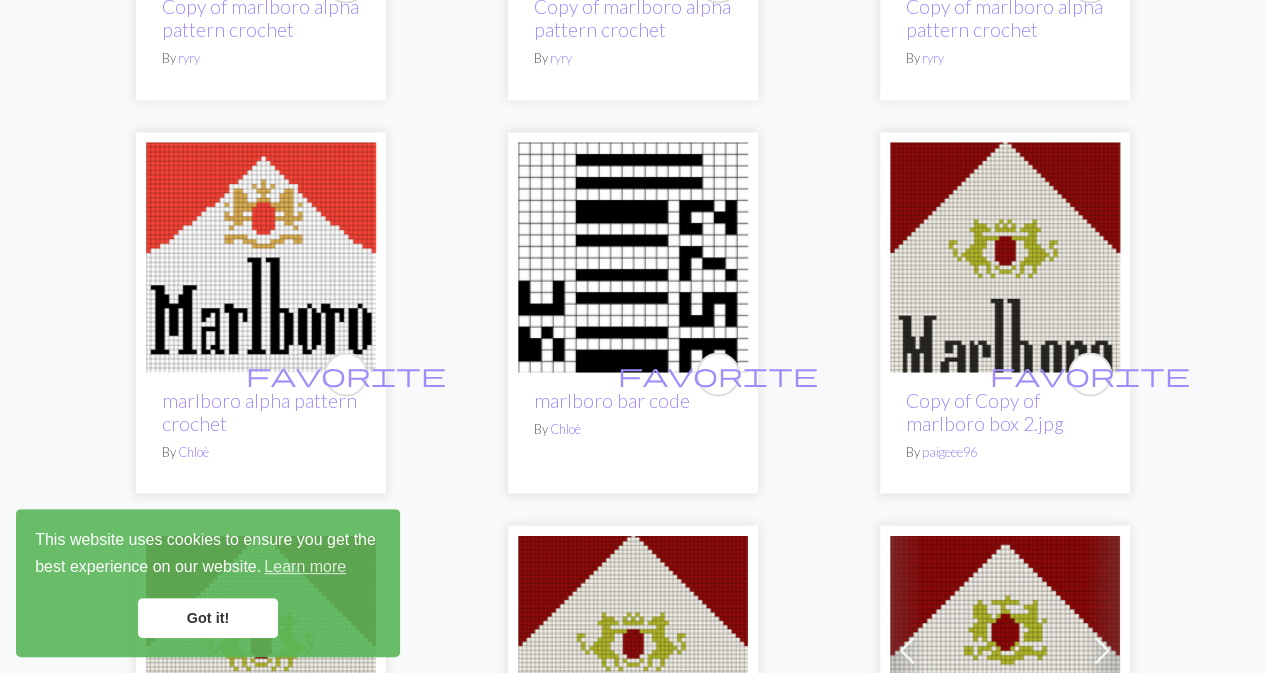 scroll, scrollTop: 1641, scrollLeft: 0, axis: vertical 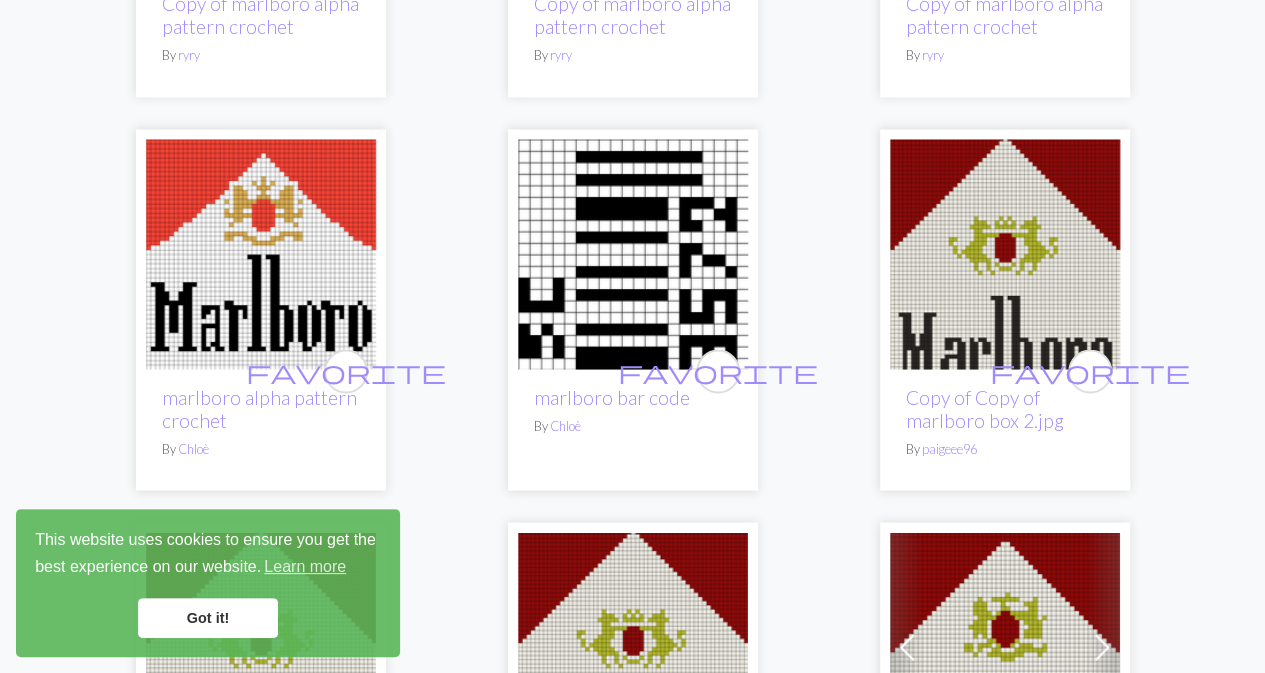 click at bounding box center (261, 254) 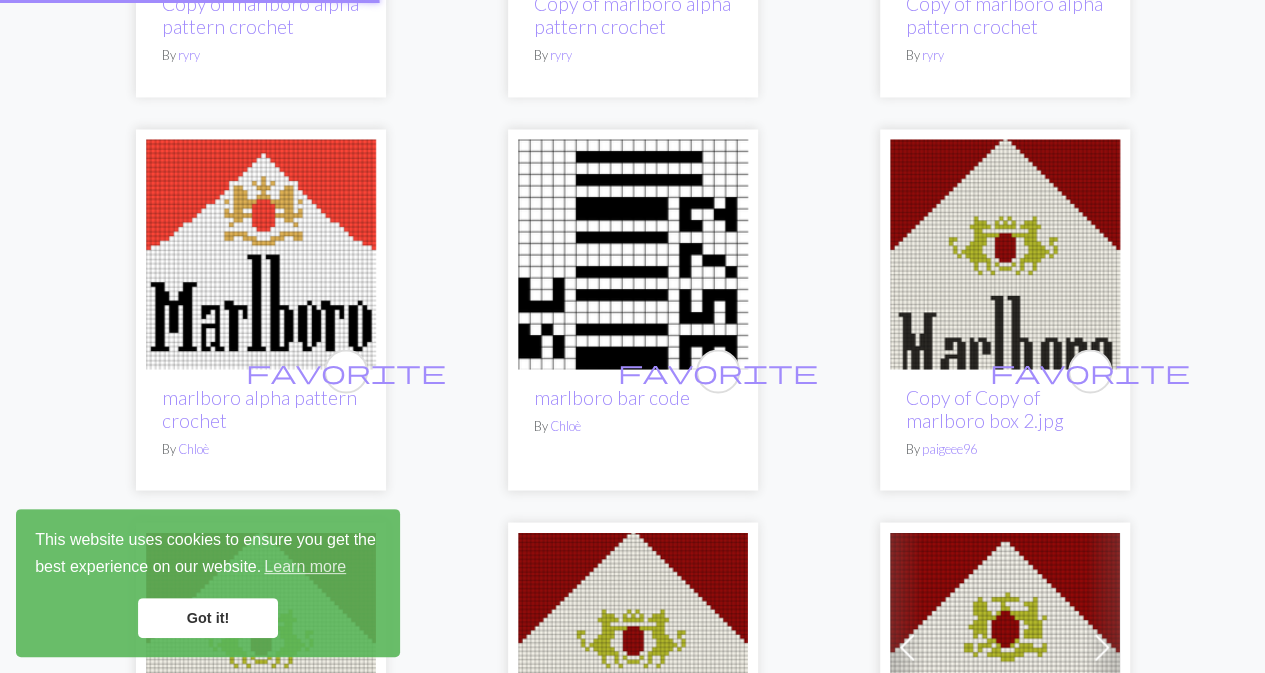 scroll, scrollTop: 0, scrollLeft: 0, axis: both 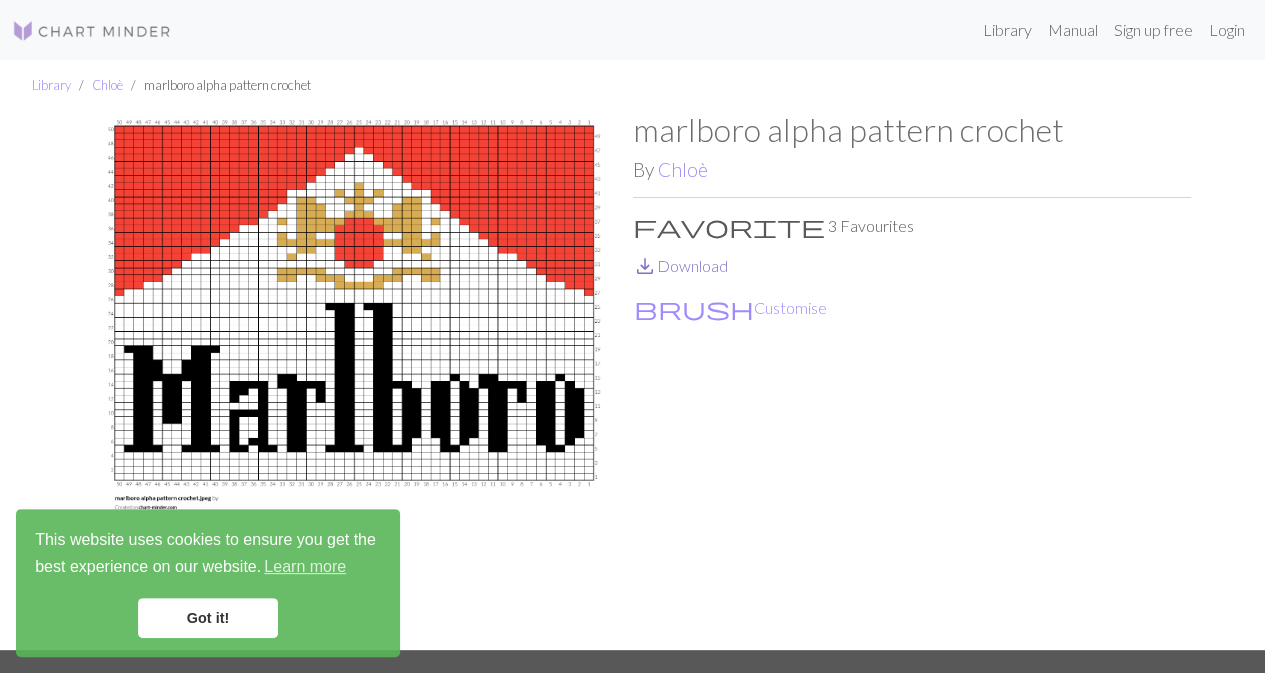 click on "save_alt  Download" at bounding box center [680, 265] 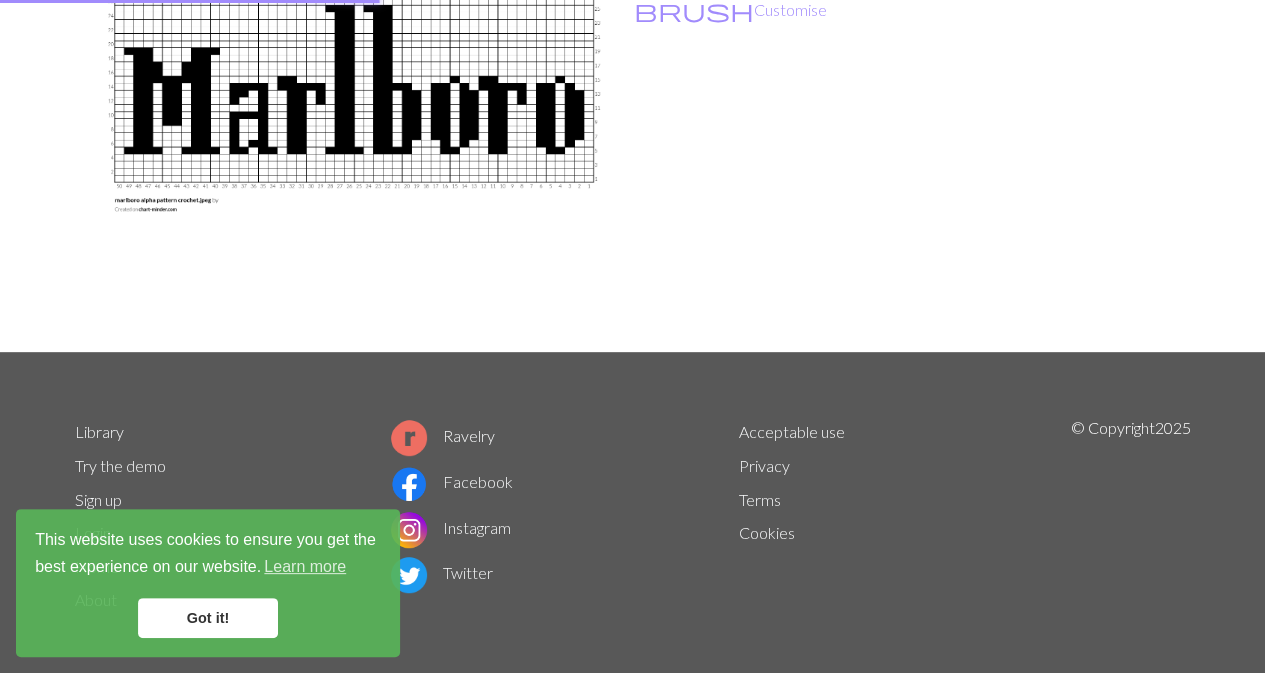 scroll, scrollTop: 0, scrollLeft: 0, axis: both 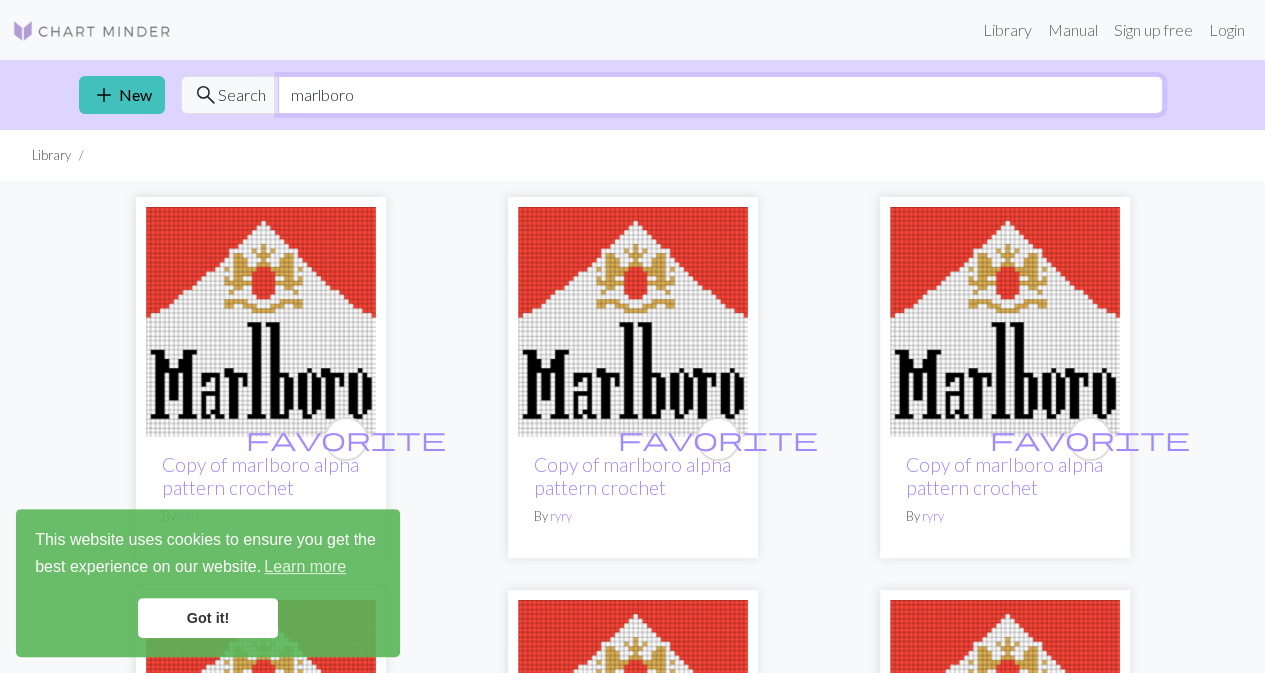 click on "marlboro" at bounding box center [720, 95] 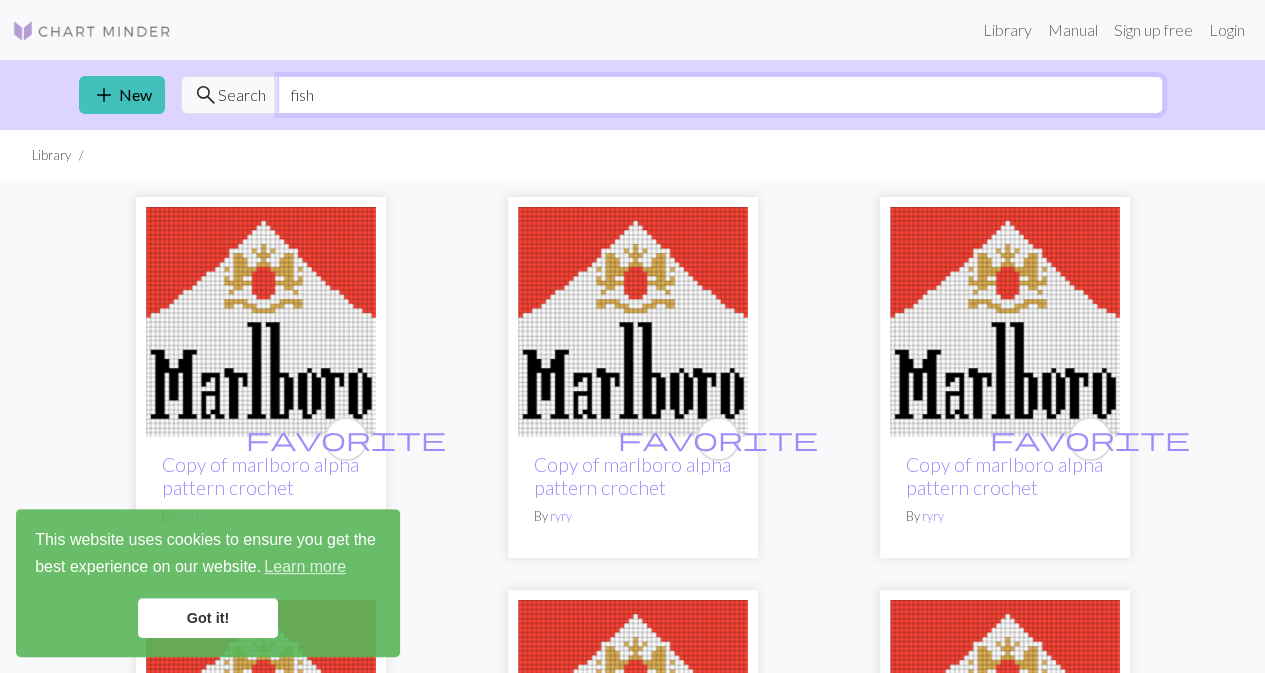 type on "fish" 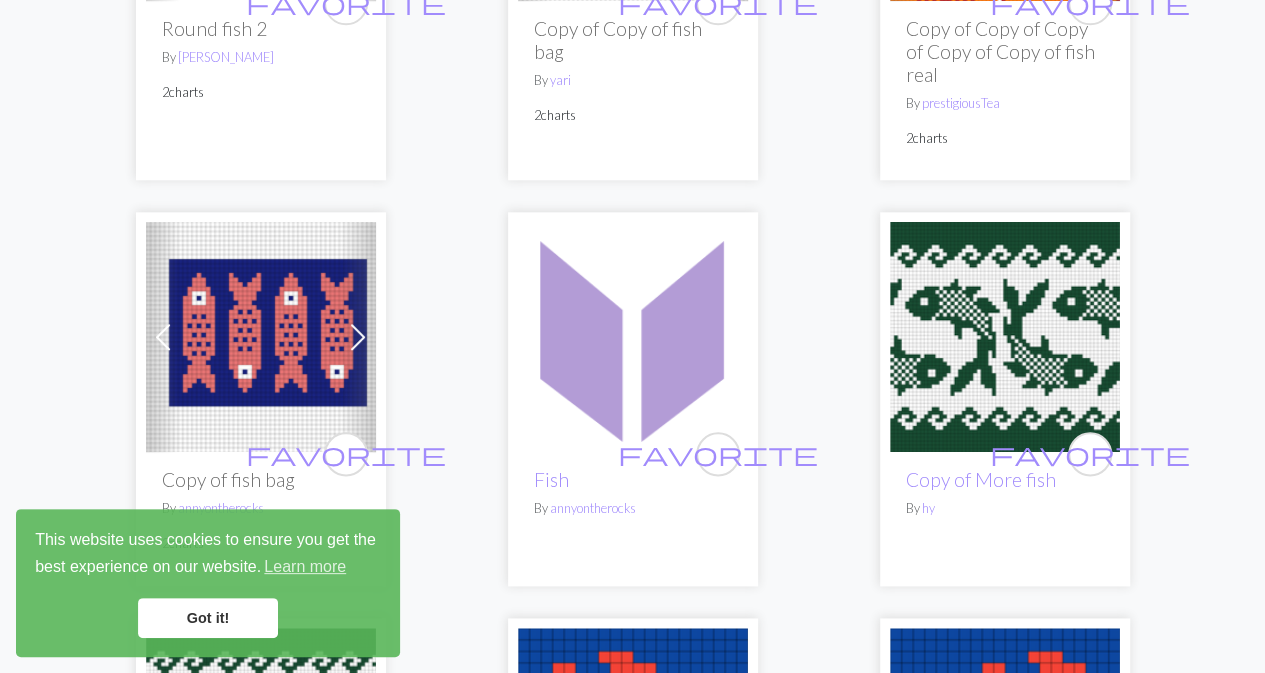 scroll, scrollTop: 951, scrollLeft: 0, axis: vertical 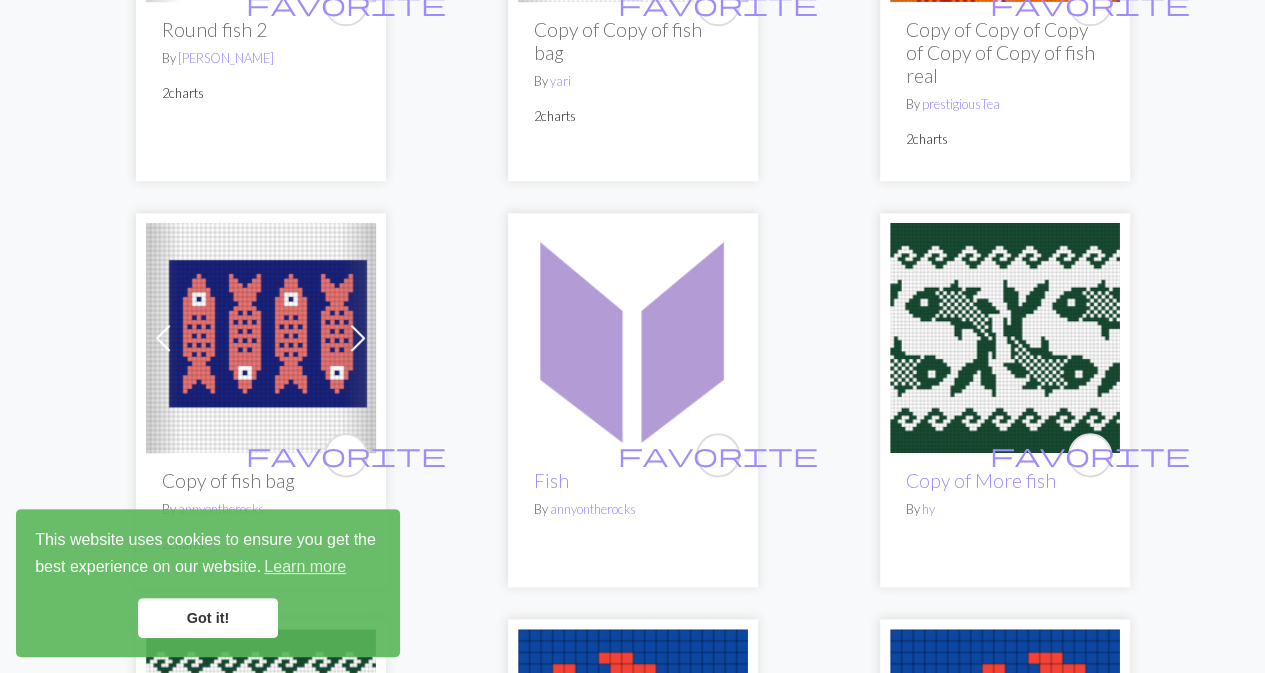 click on "favorite Copy of Copy of fish bag By   yari 2  charts" at bounding box center [633, 91] 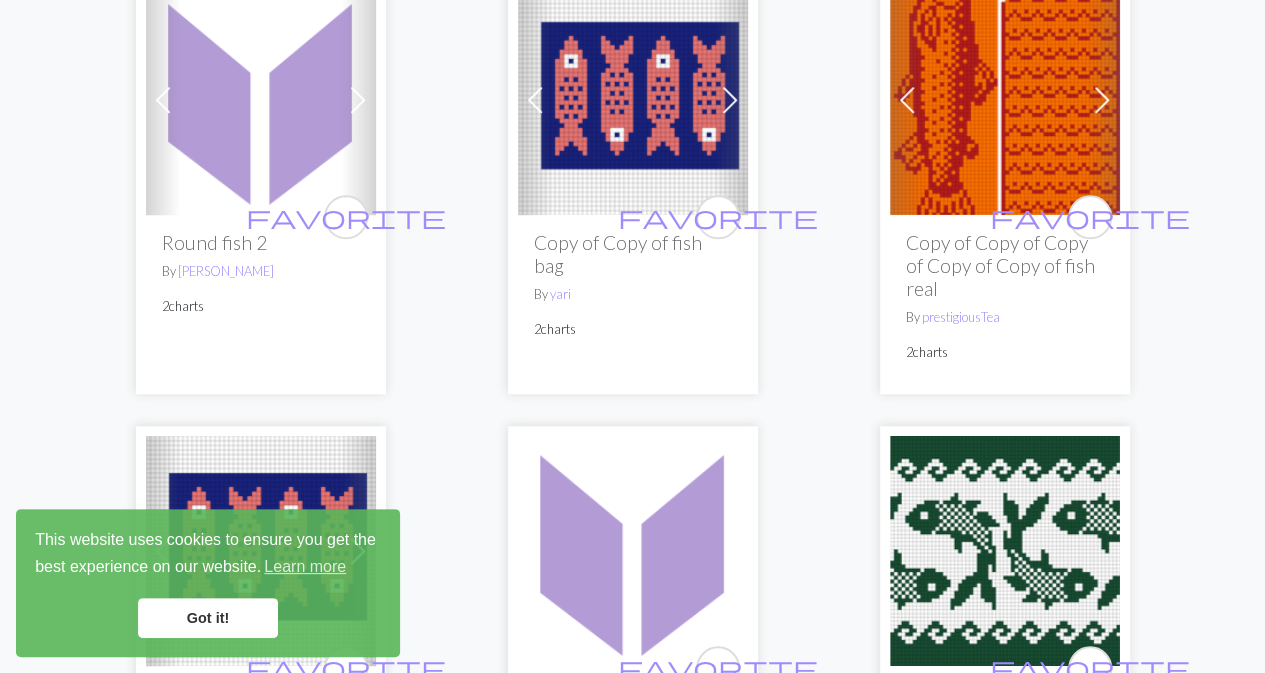scroll, scrollTop: 725, scrollLeft: 0, axis: vertical 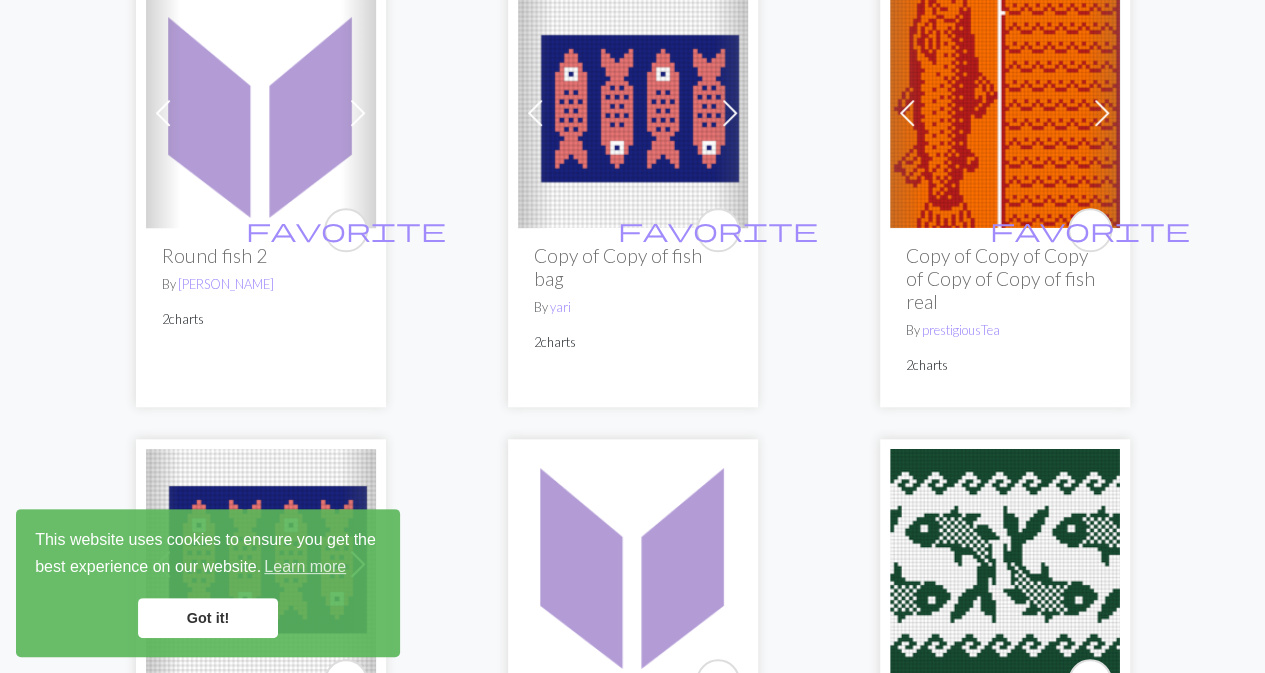 click at bounding box center [633, 113] 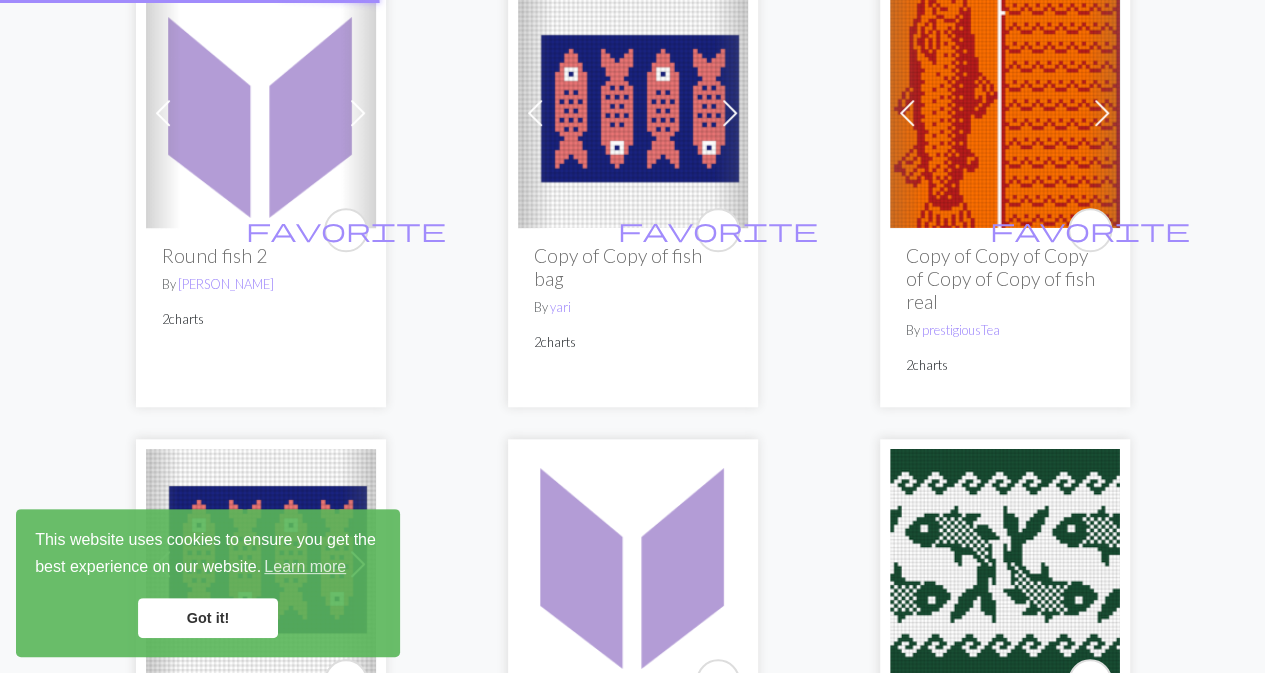 scroll, scrollTop: 0, scrollLeft: 0, axis: both 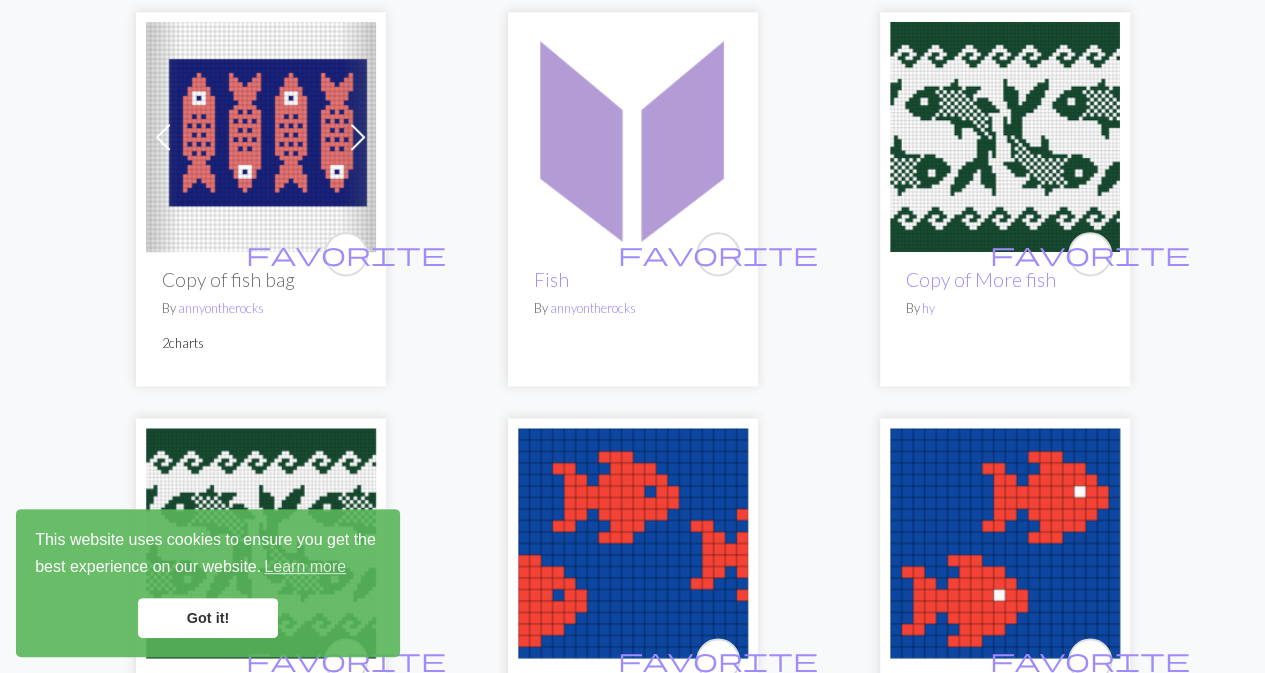 click at bounding box center [261, 137] 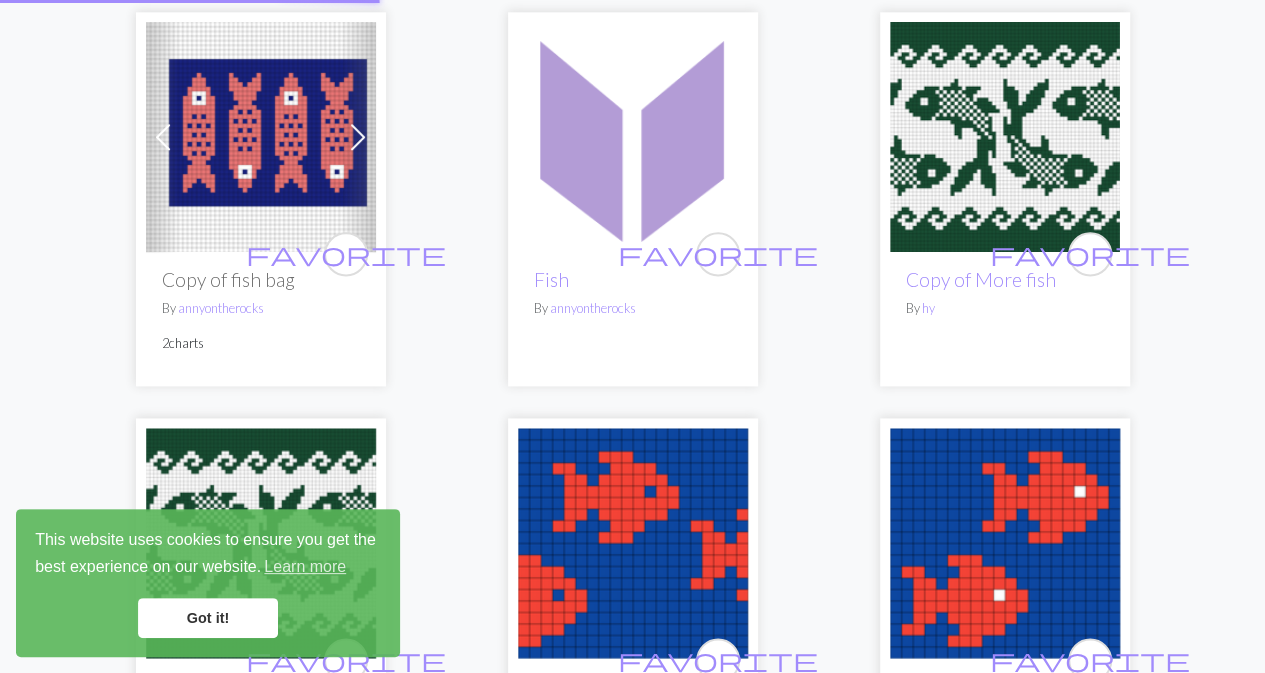 scroll, scrollTop: 0, scrollLeft: 0, axis: both 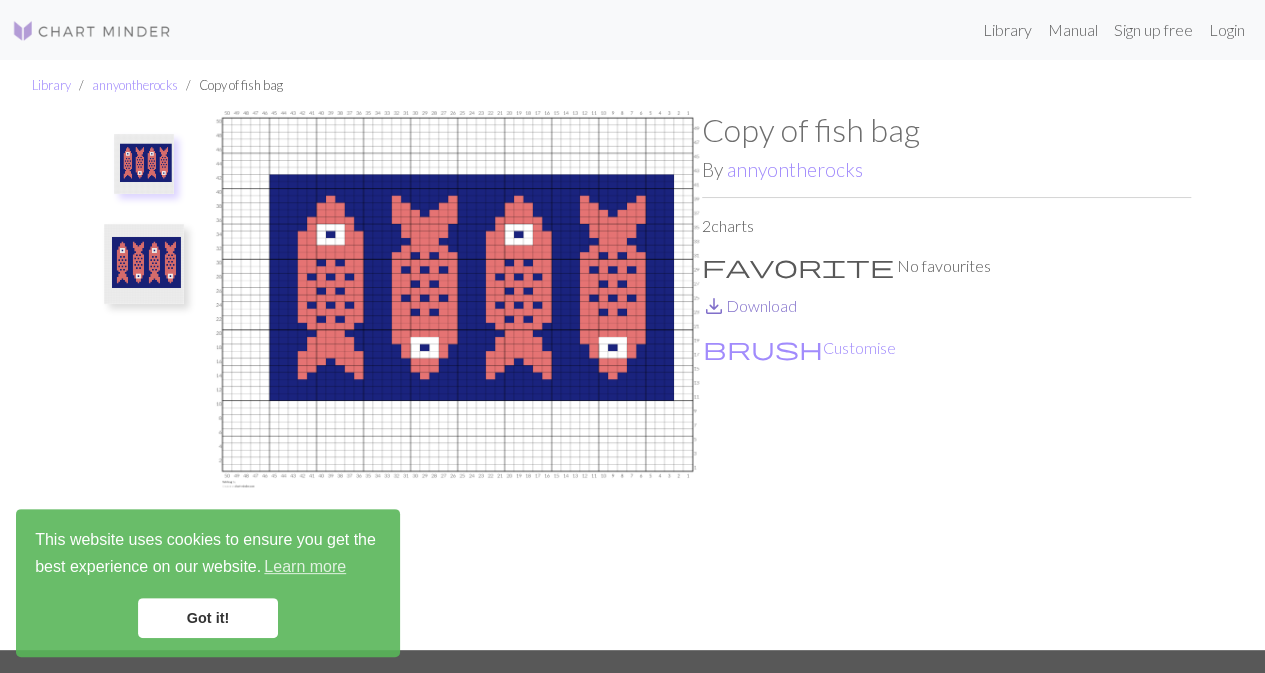 click on "save_alt  Download" at bounding box center (749, 305) 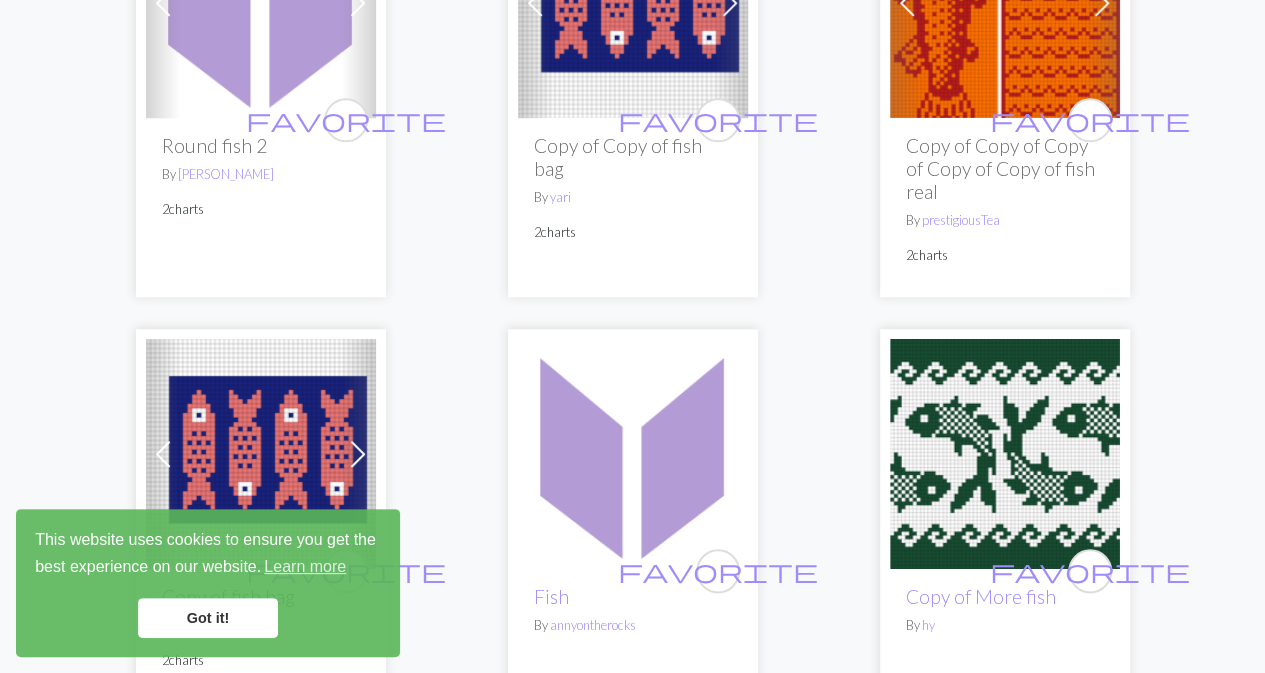 scroll, scrollTop: 0, scrollLeft: 0, axis: both 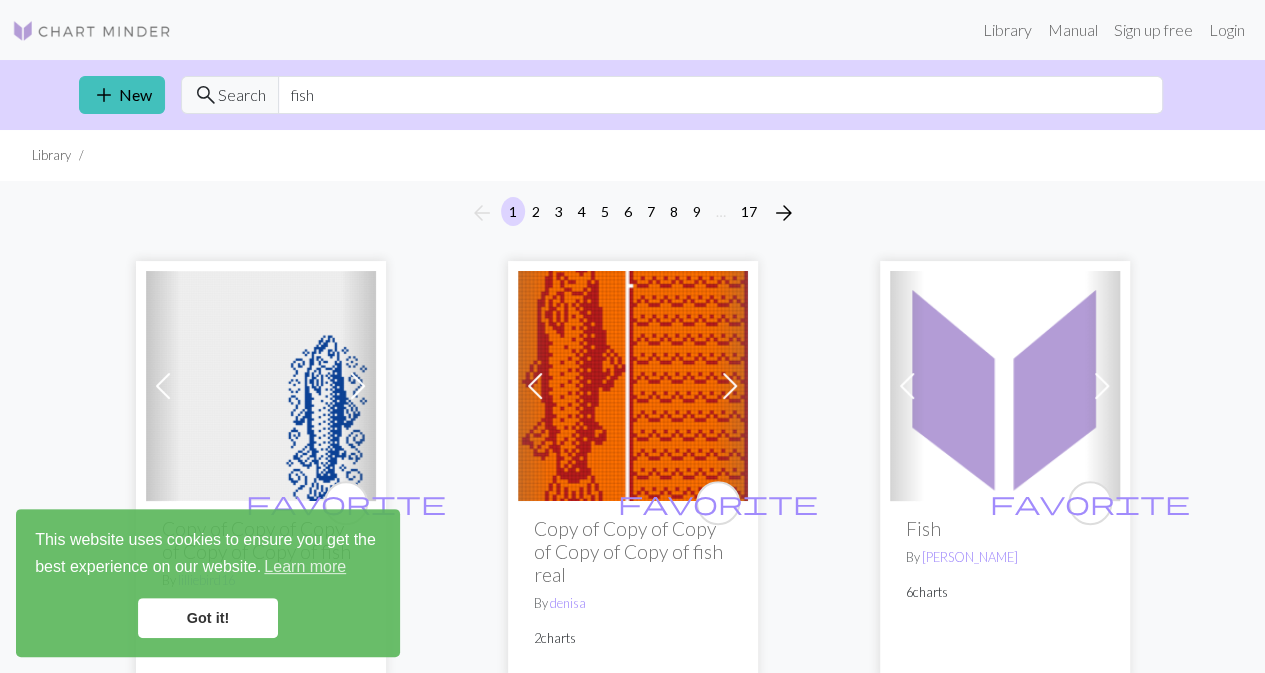click at bounding box center (261, 386) 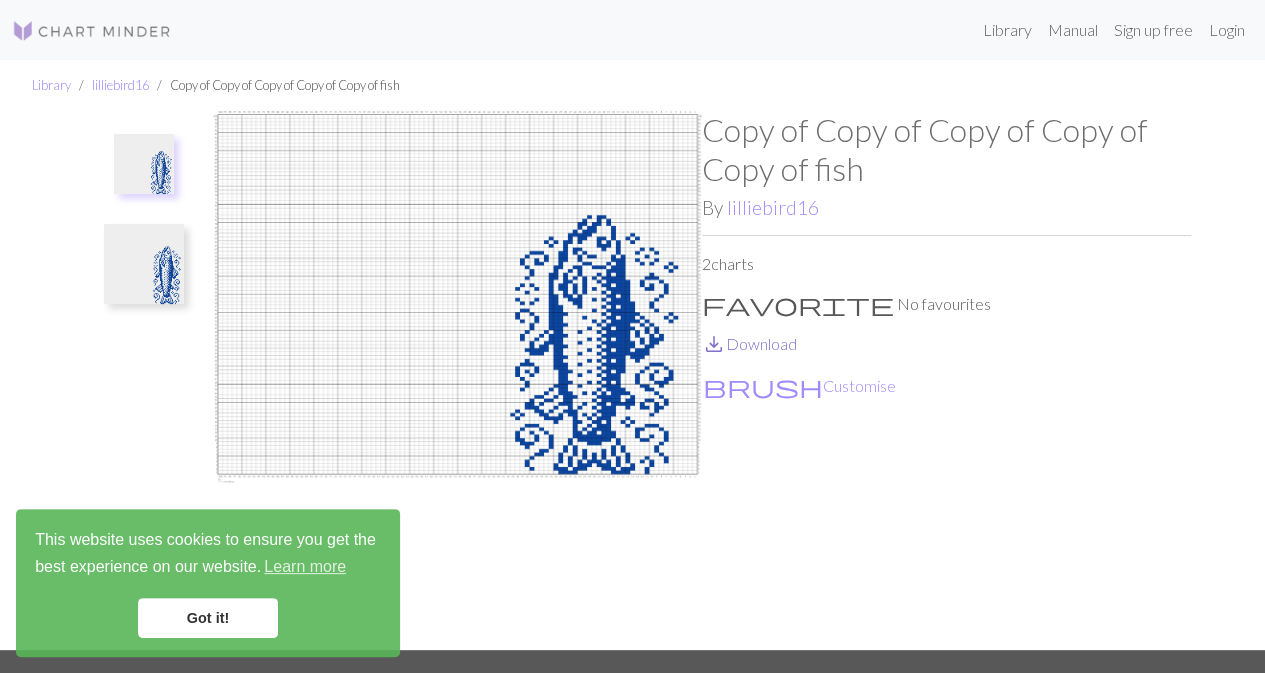 click on "save_alt  Download" at bounding box center [749, 343] 